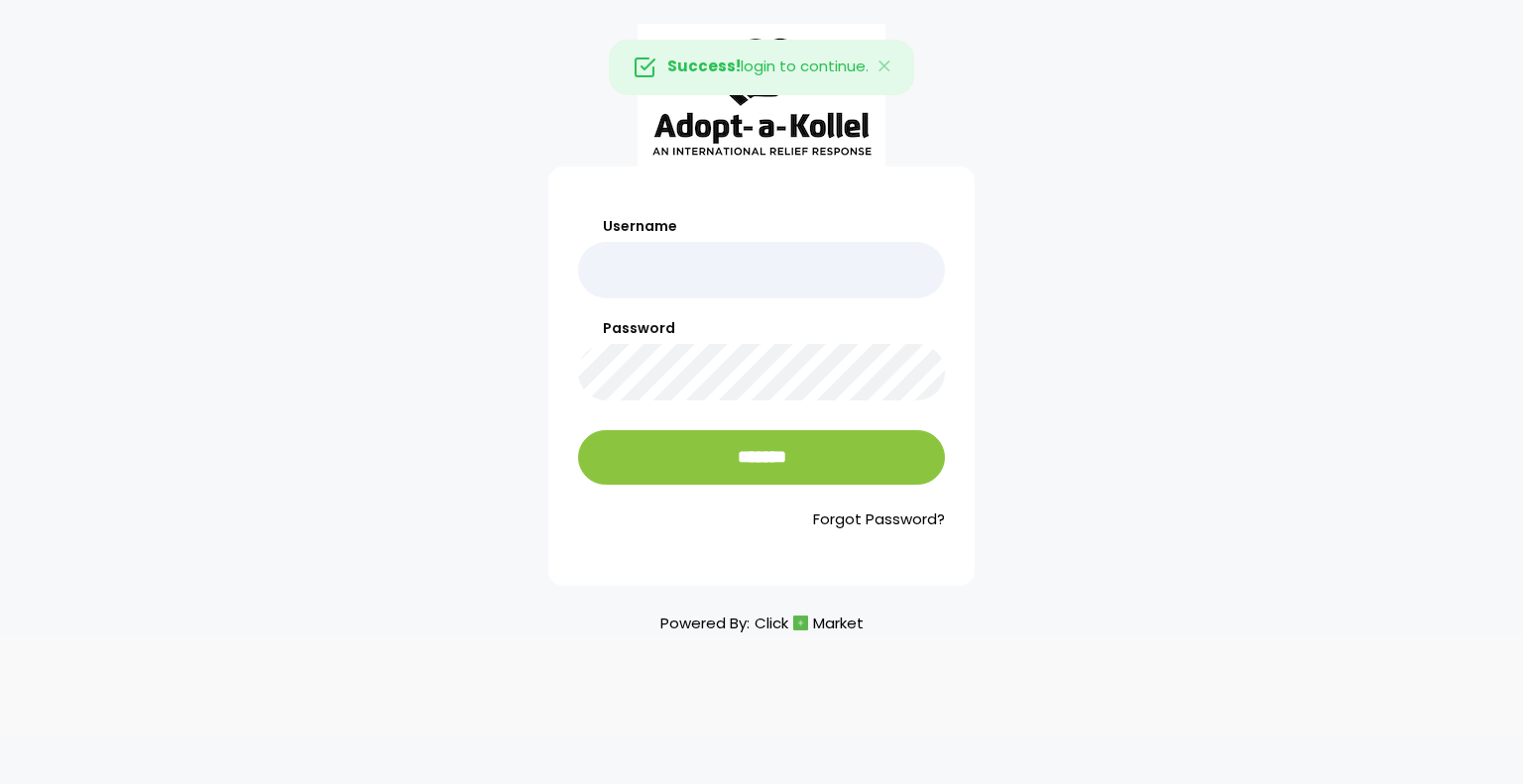 scroll, scrollTop: 0, scrollLeft: 0, axis: both 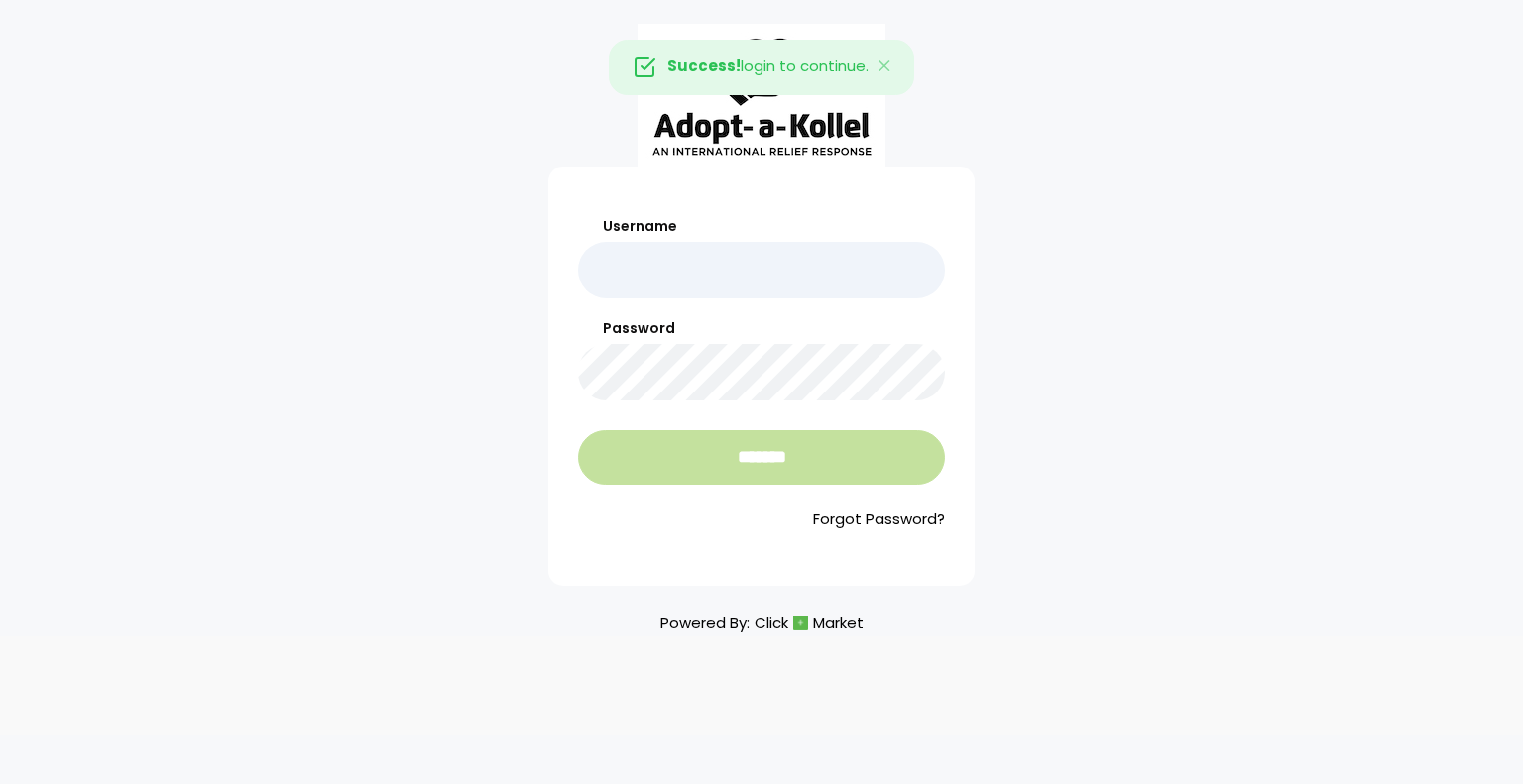 type on "*****" 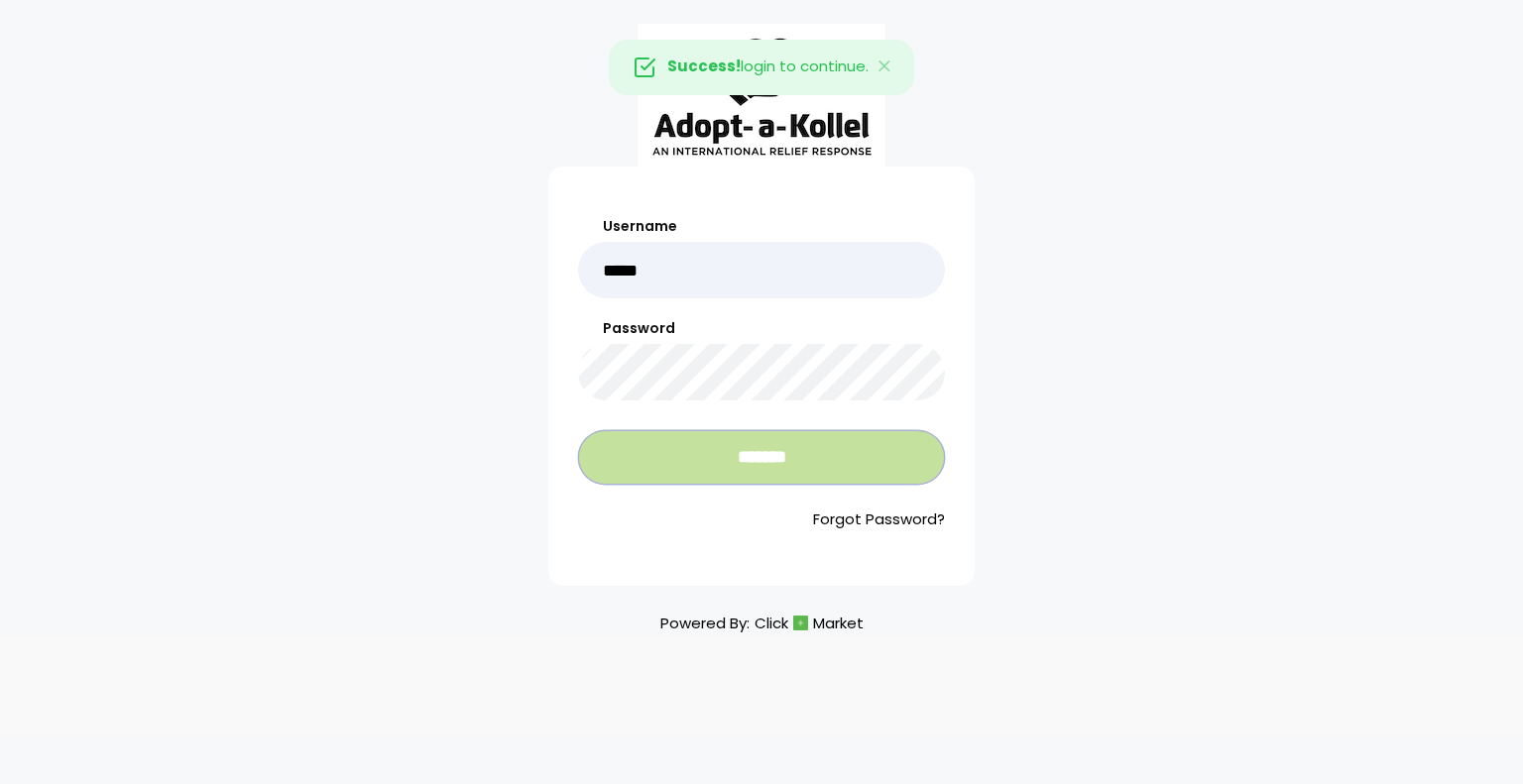 click on "*******" at bounding box center [762, 457] 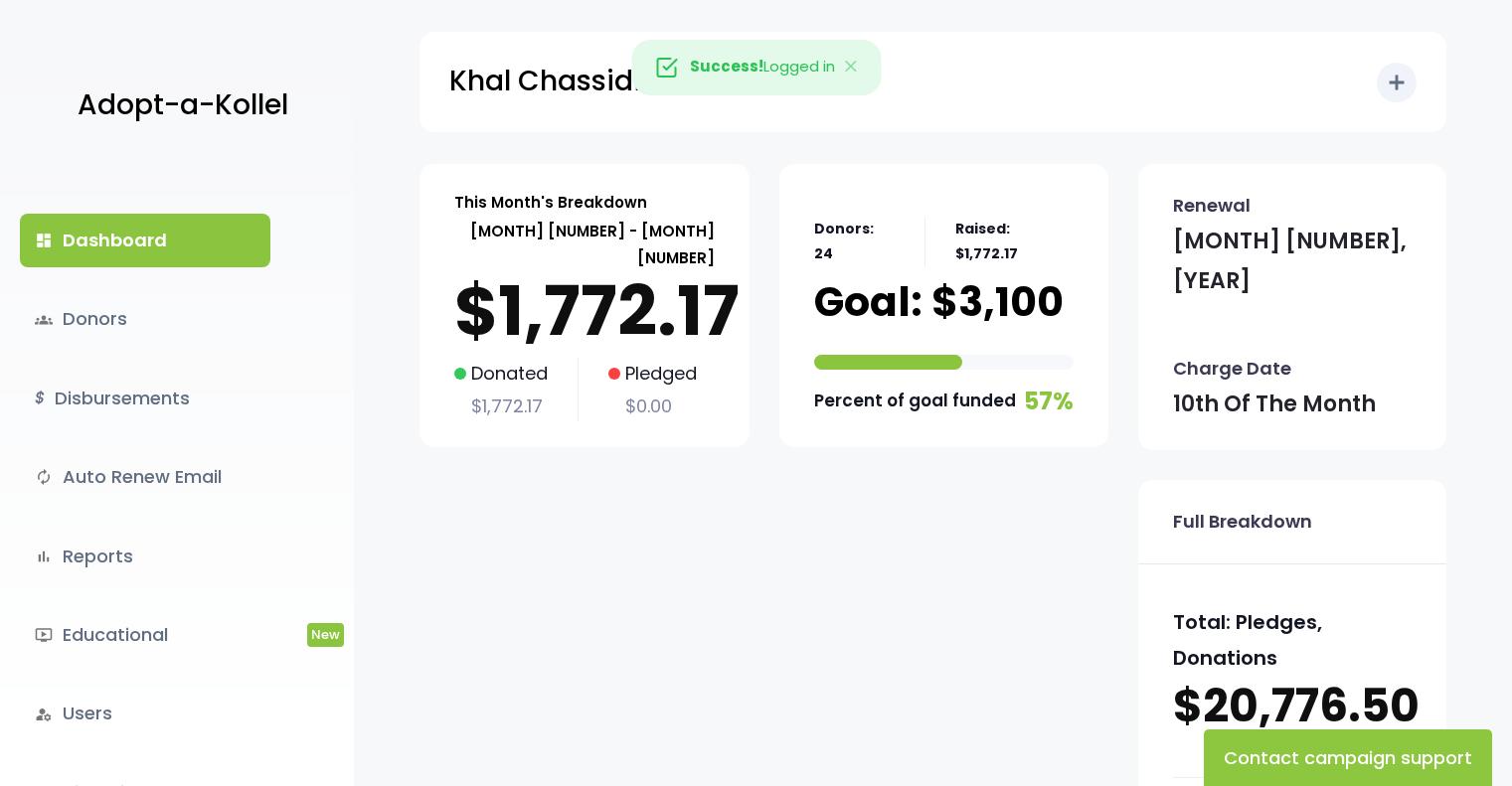 scroll, scrollTop: 0, scrollLeft: 0, axis: both 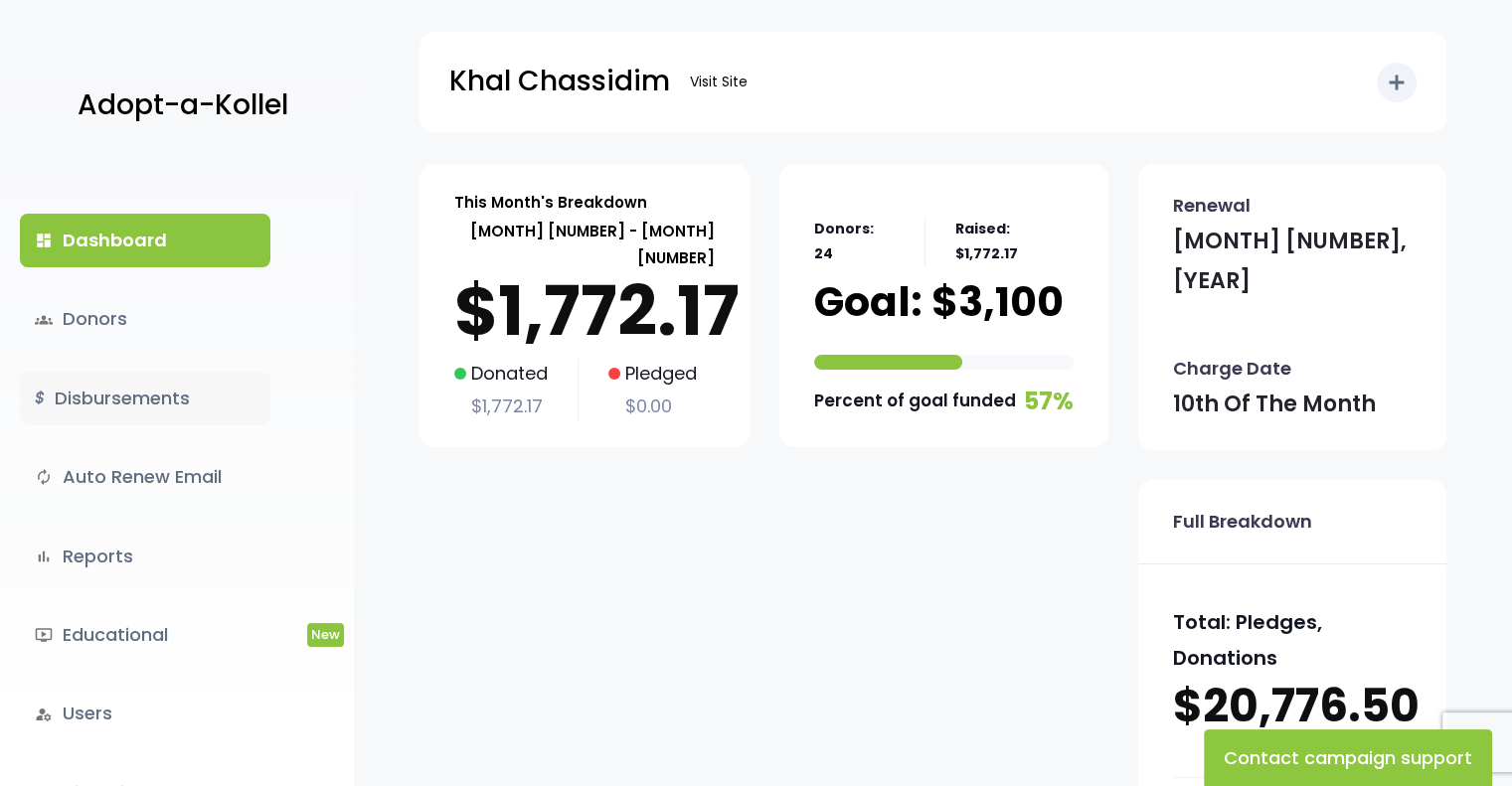 click on "$ Disbursements" at bounding box center [145, 398] 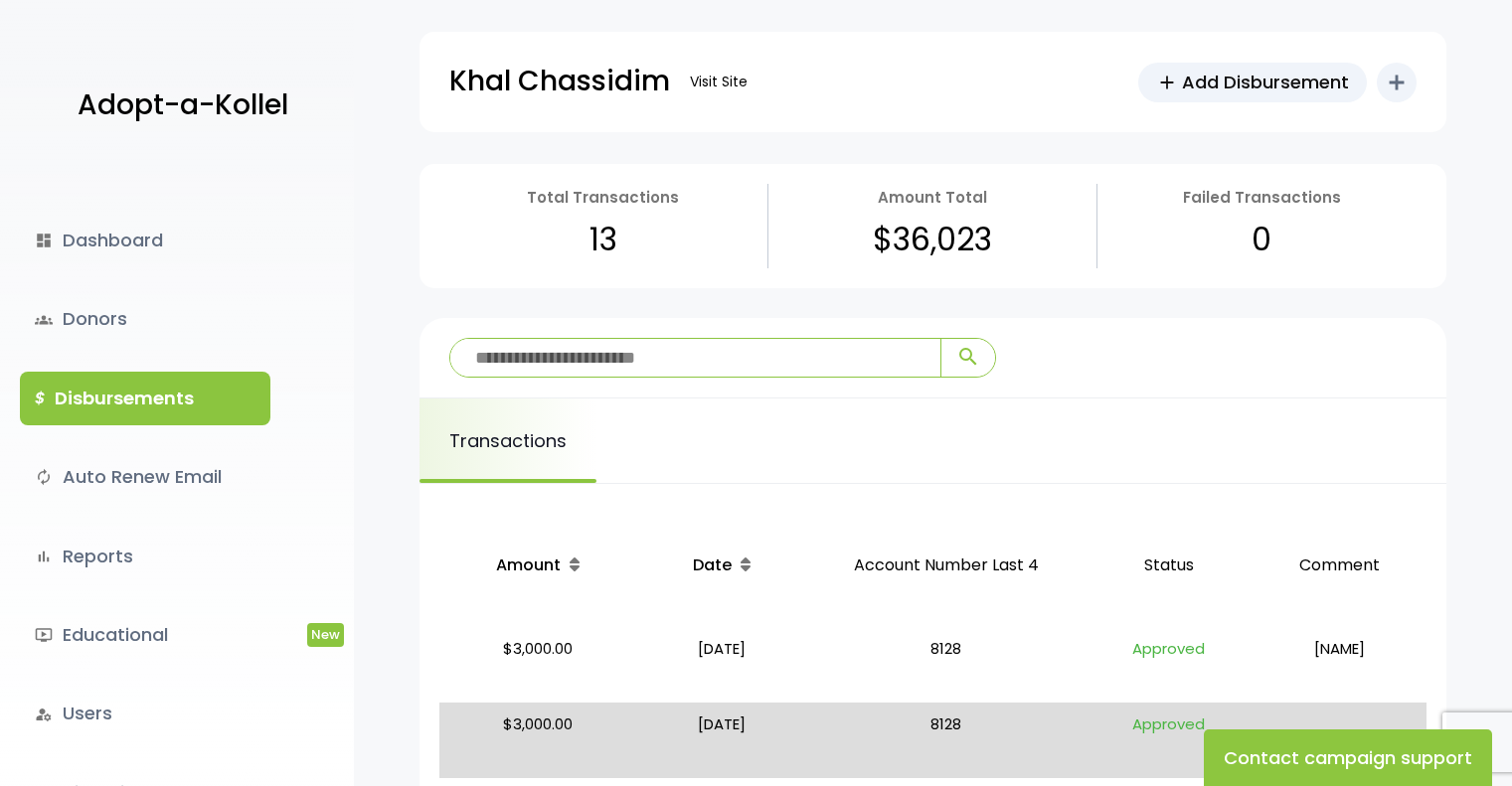 scroll, scrollTop: 0, scrollLeft: 0, axis: both 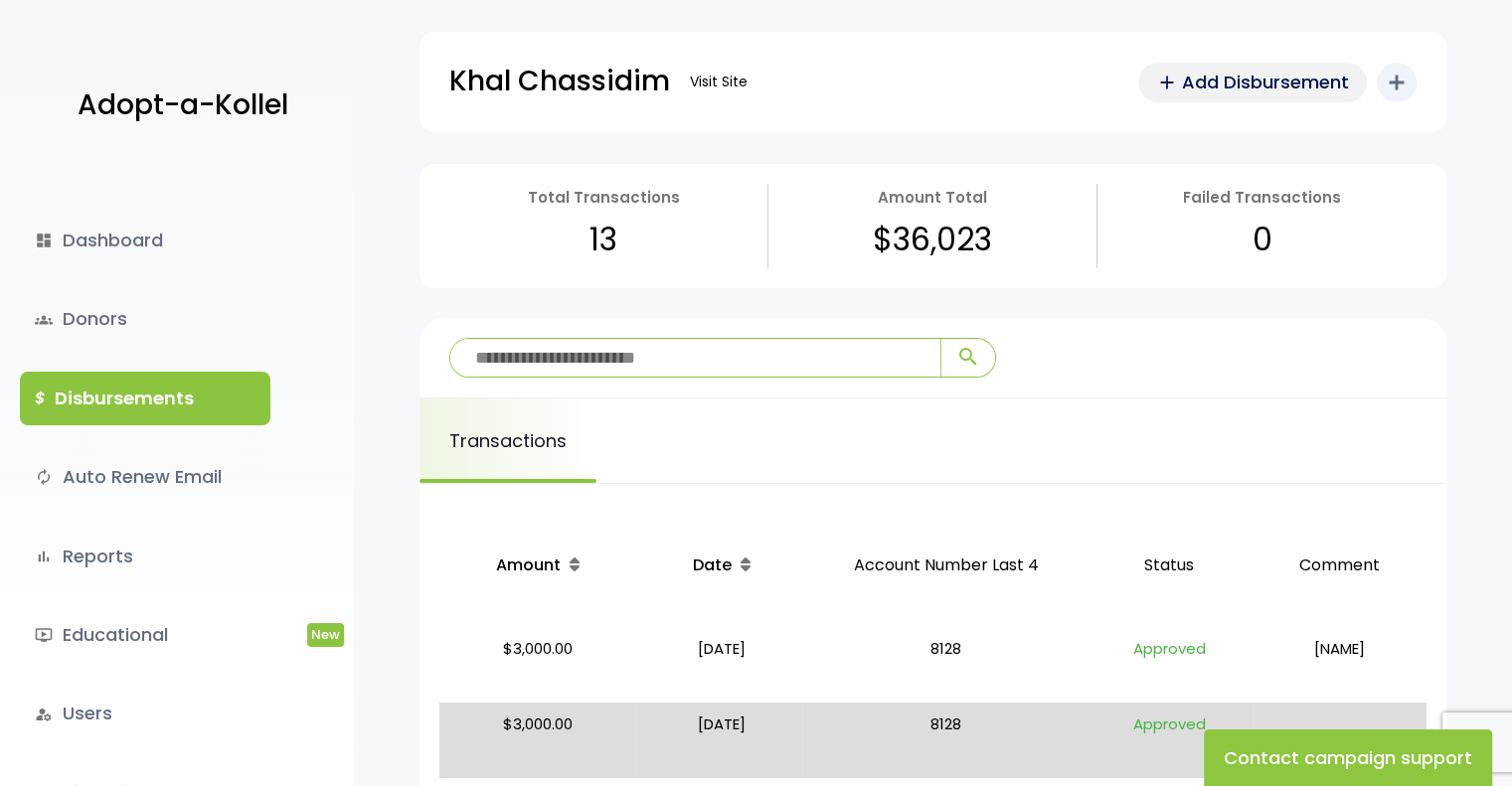 click on "Add Disbursement" at bounding box center [1265, 81] 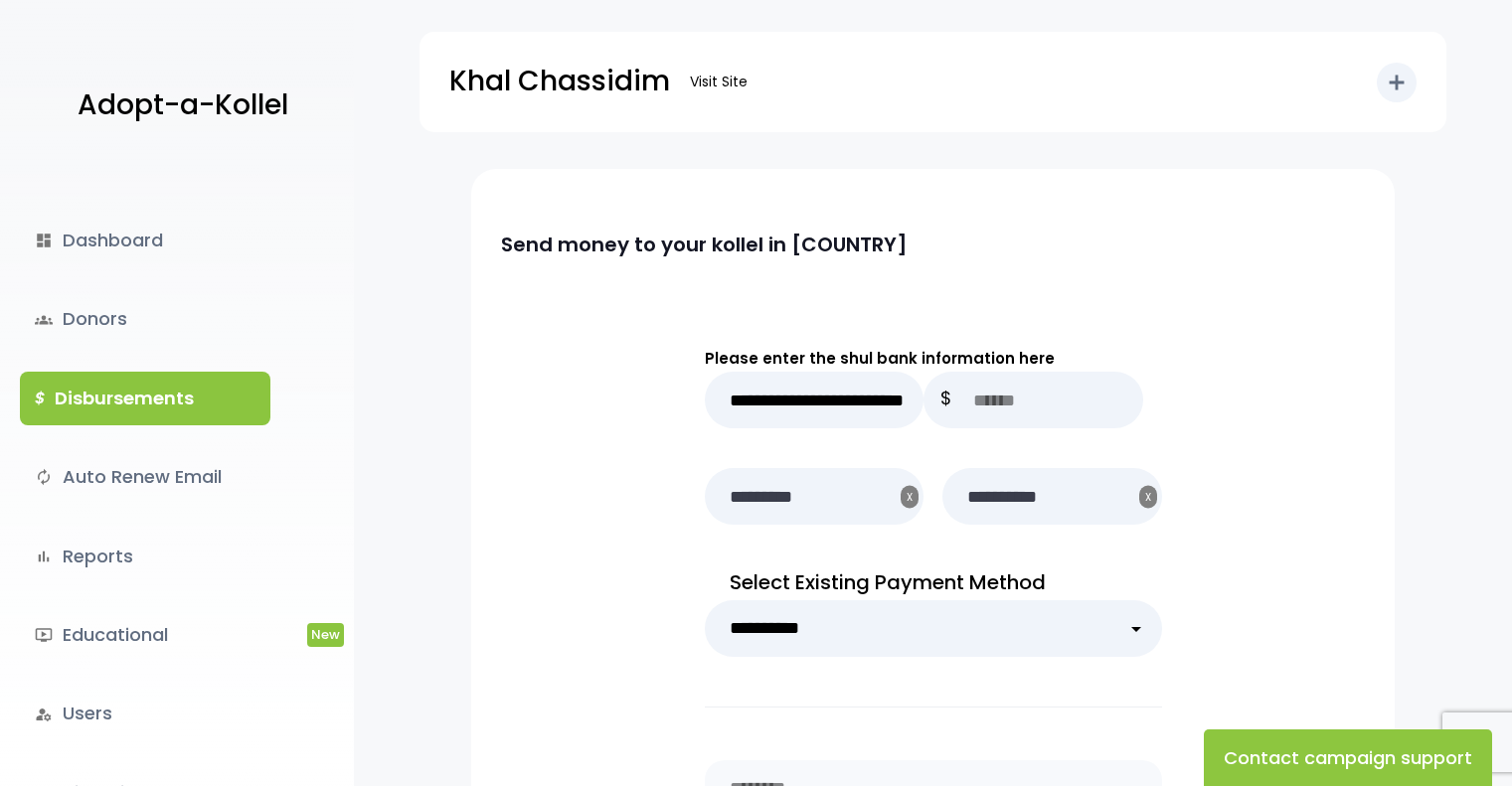 scroll, scrollTop: 0, scrollLeft: 0, axis: both 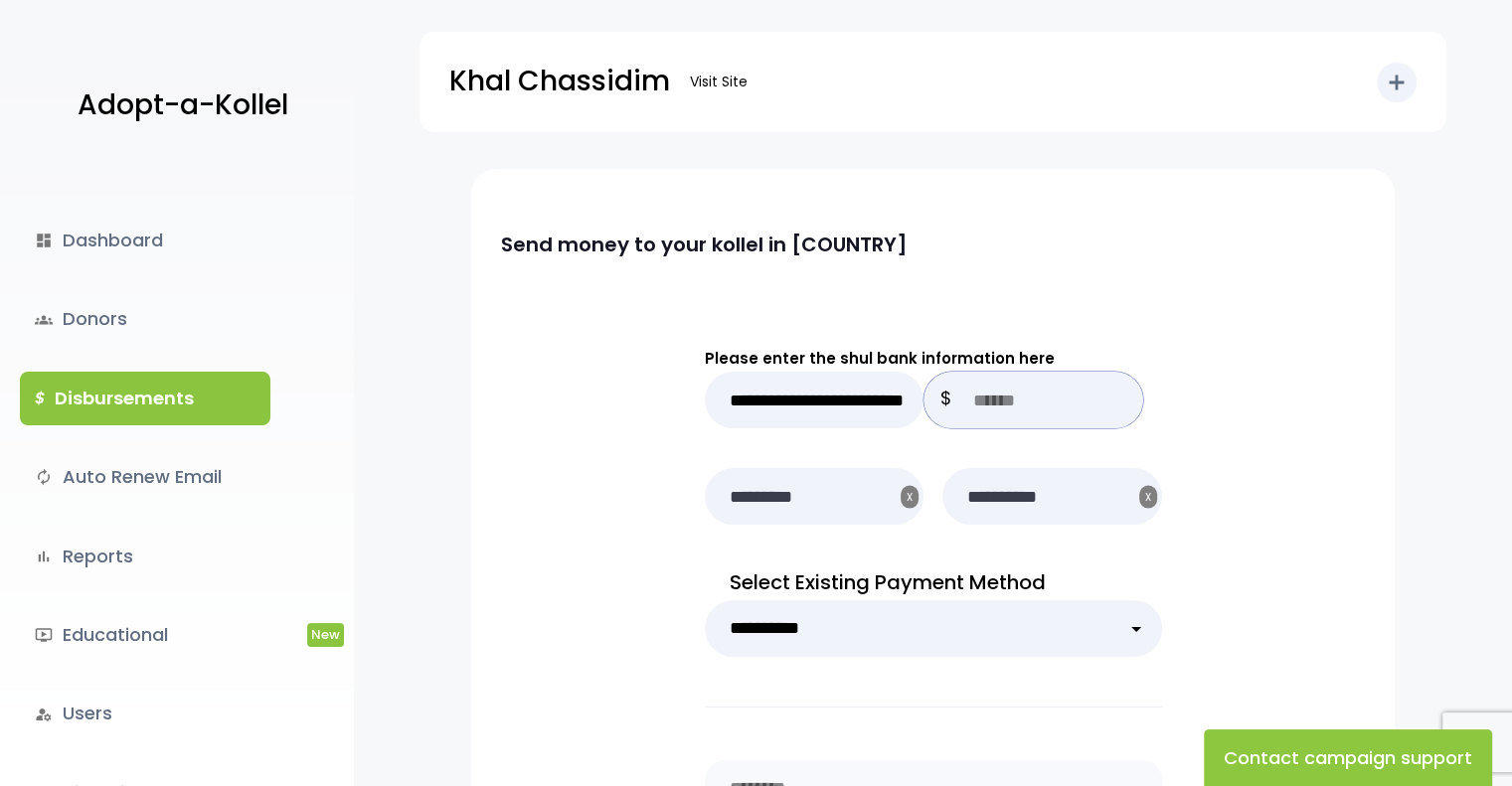 click at bounding box center (1033, 399) 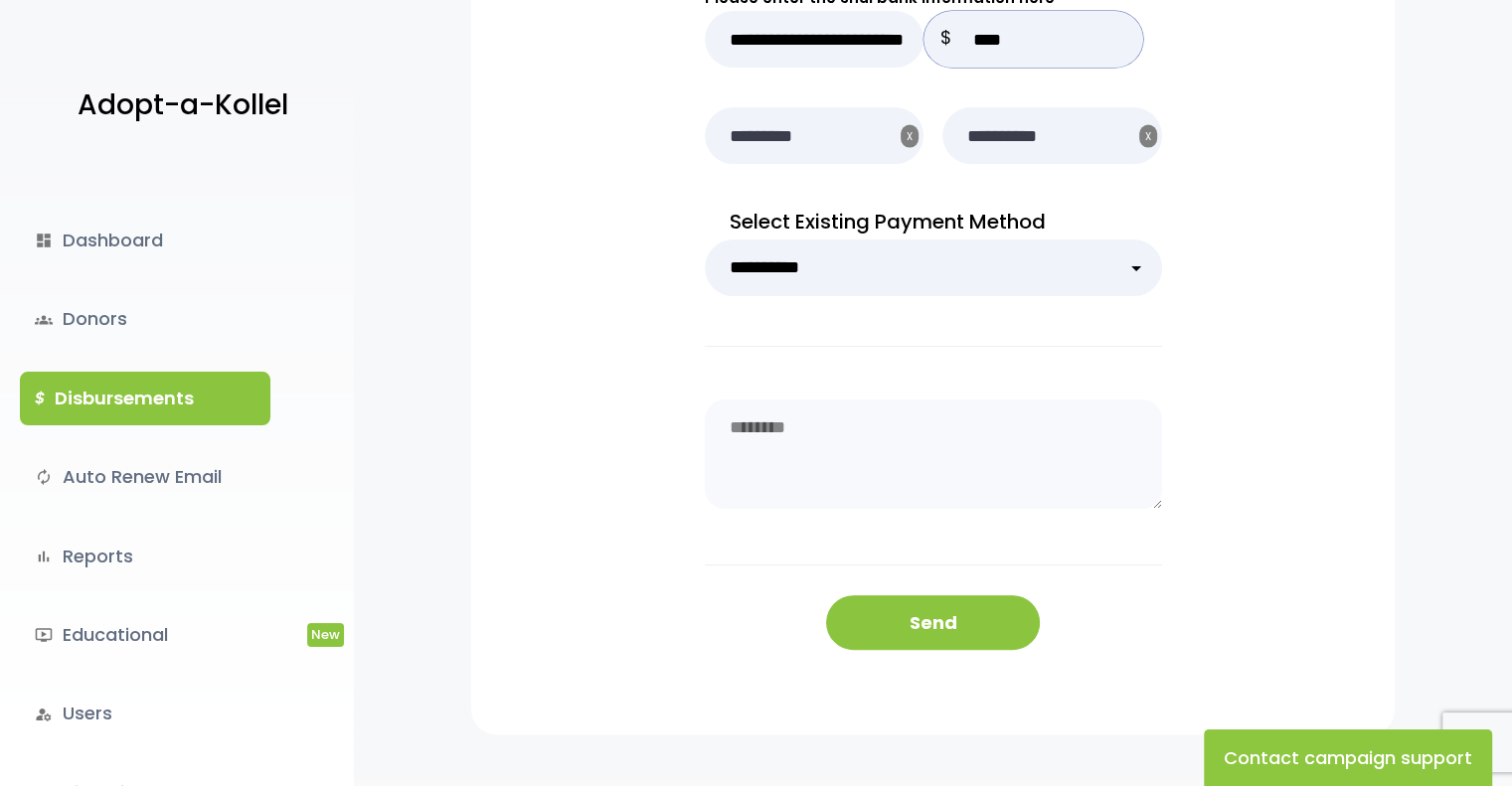 scroll, scrollTop: 362, scrollLeft: 0, axis: vertical 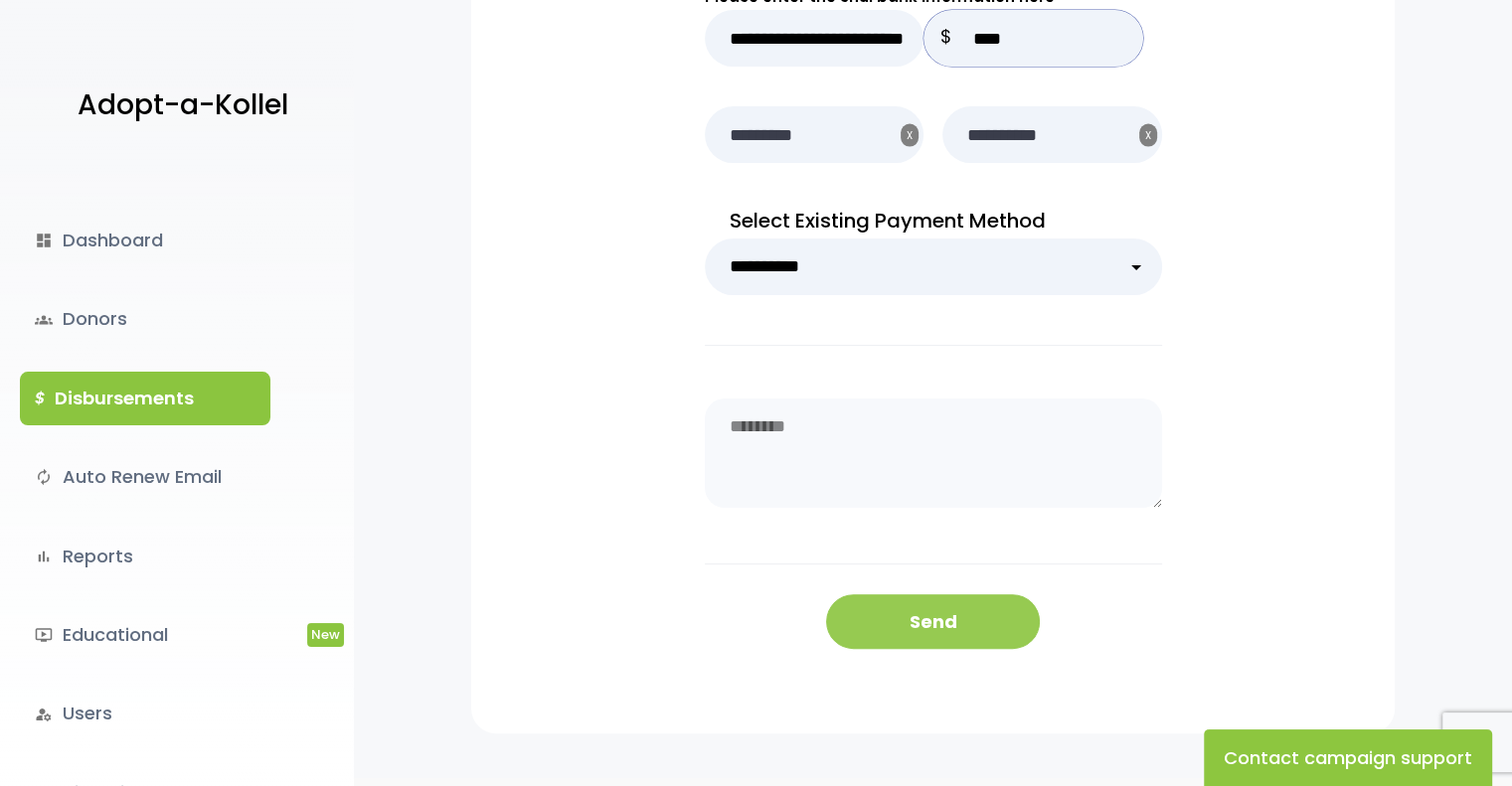type on "****" 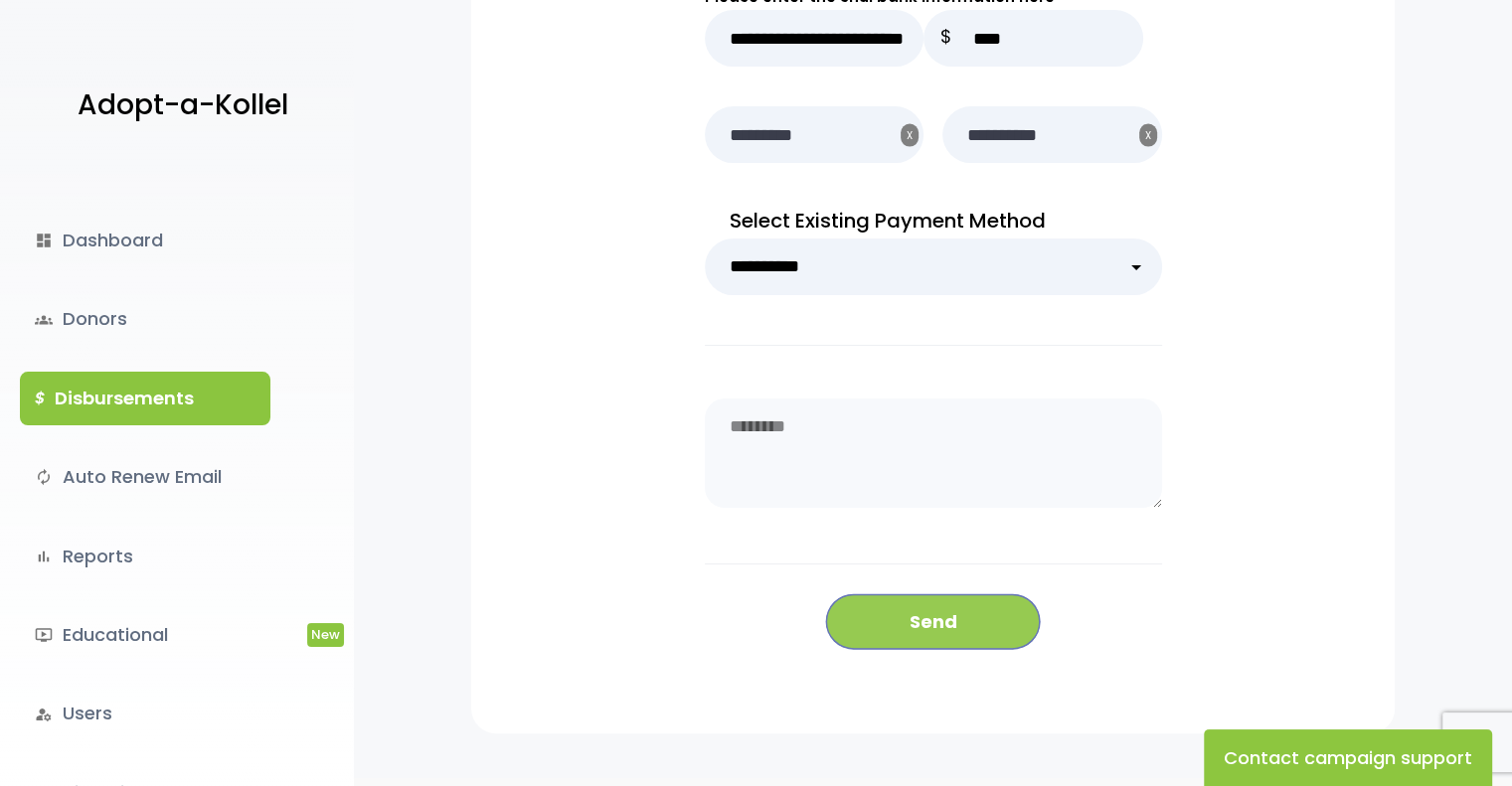 click on "Send" at bounding box center (932, 621) 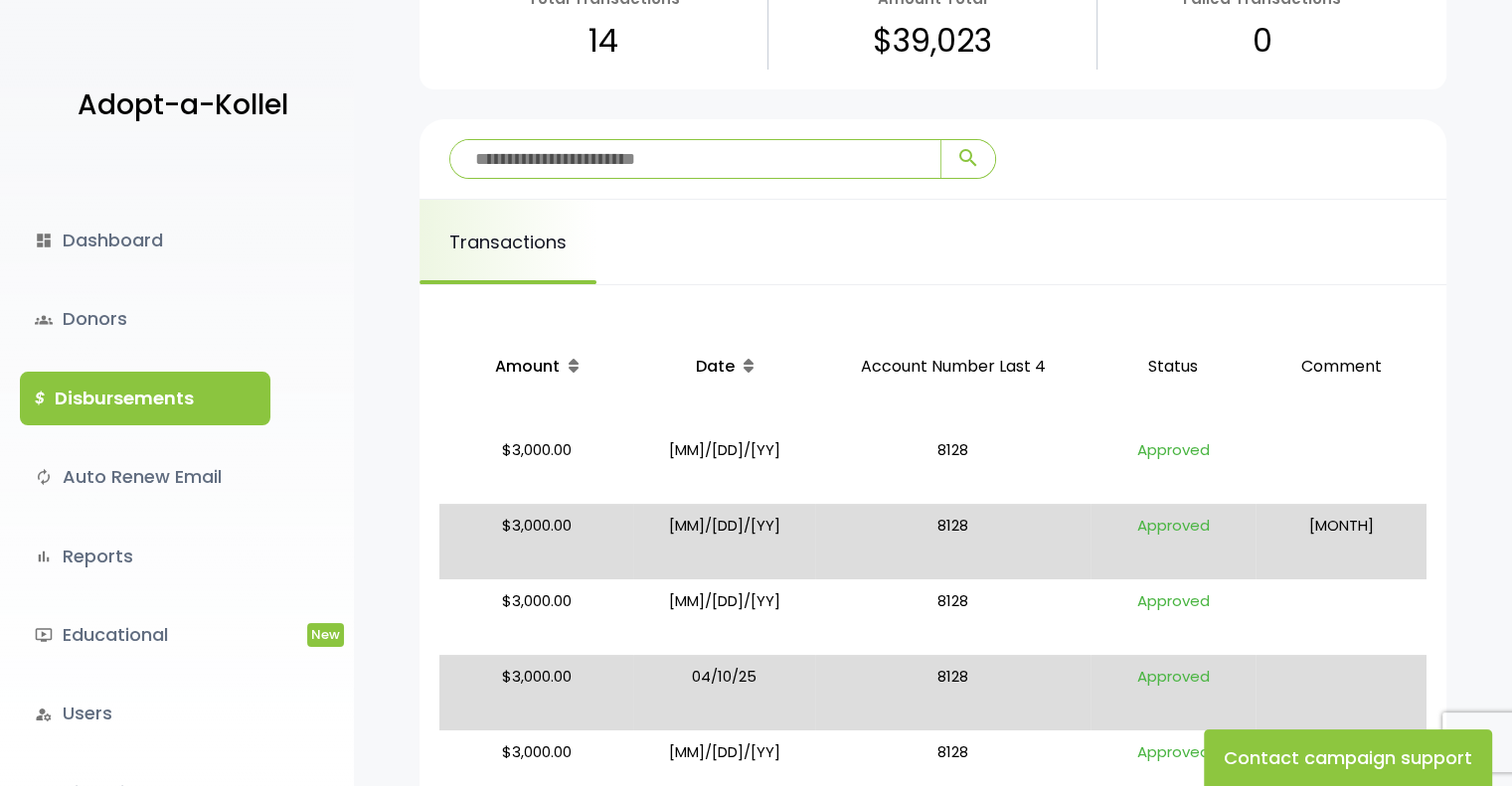 scroll, scrollTop: 173, scrollLeft: 0, axis: vertical 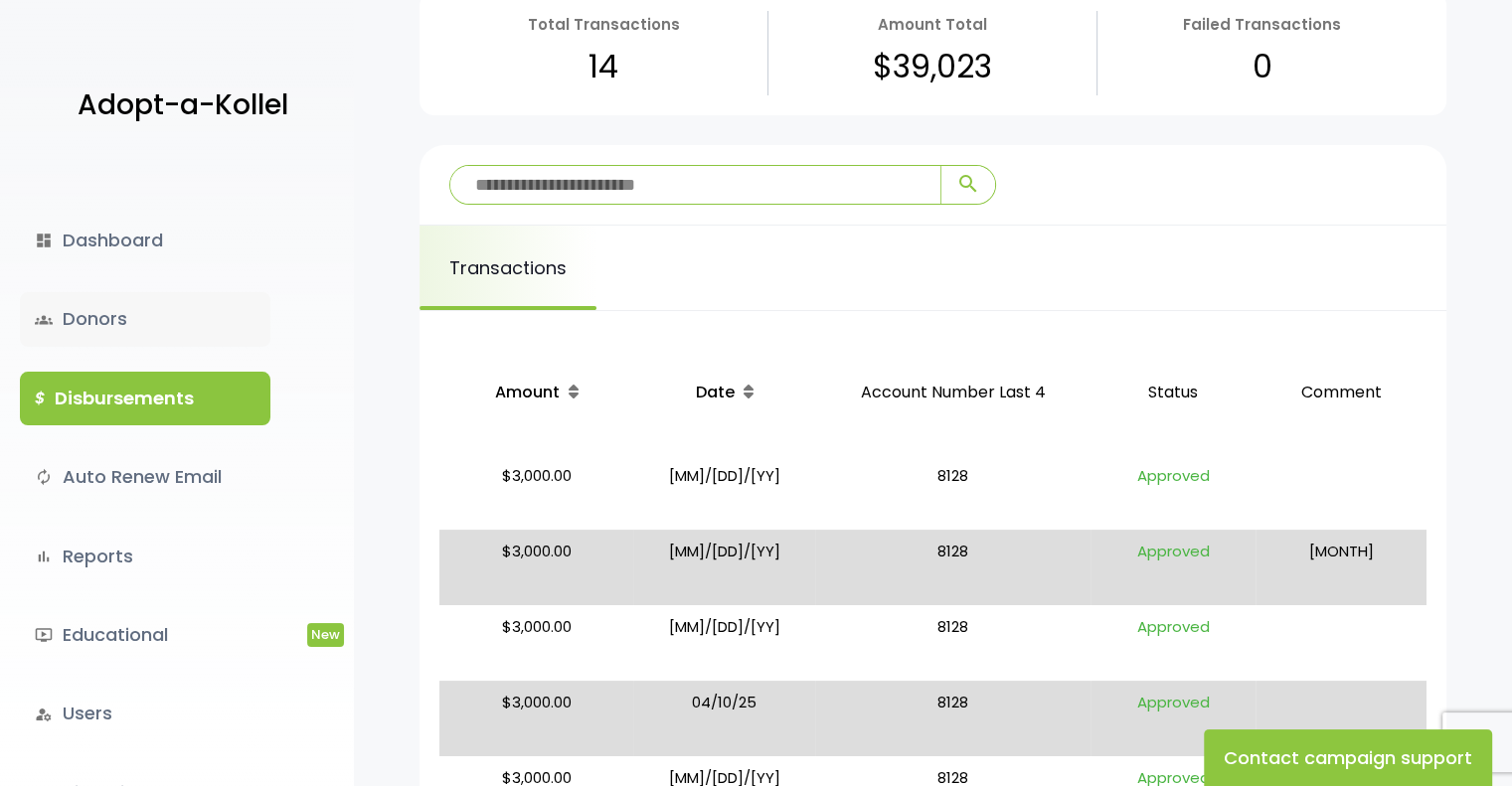 click on "groups Donors" at bounding box center (145, 319) 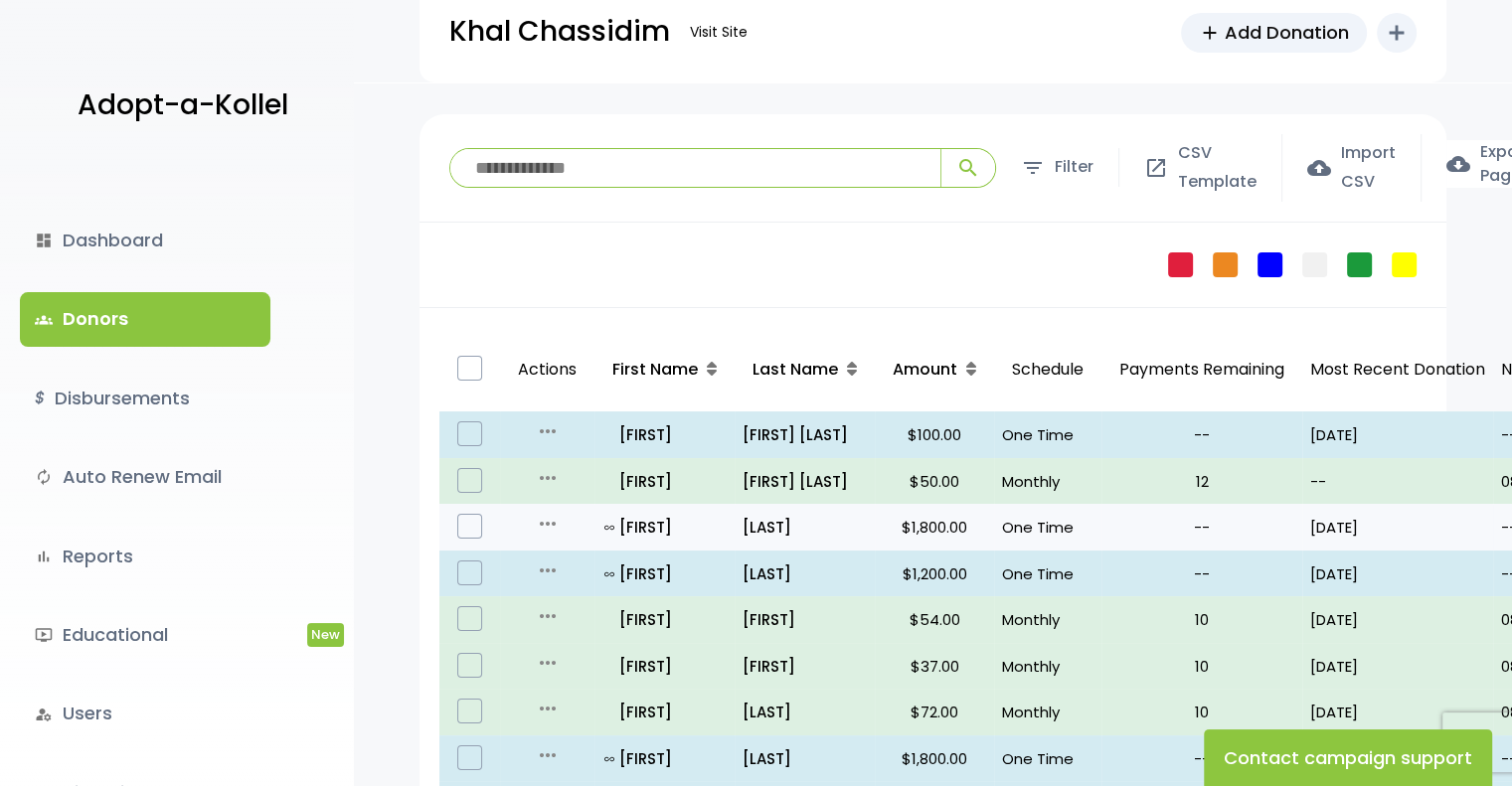 scroll, scrollTop: 48, scrollLeft: 0, axis: vertical 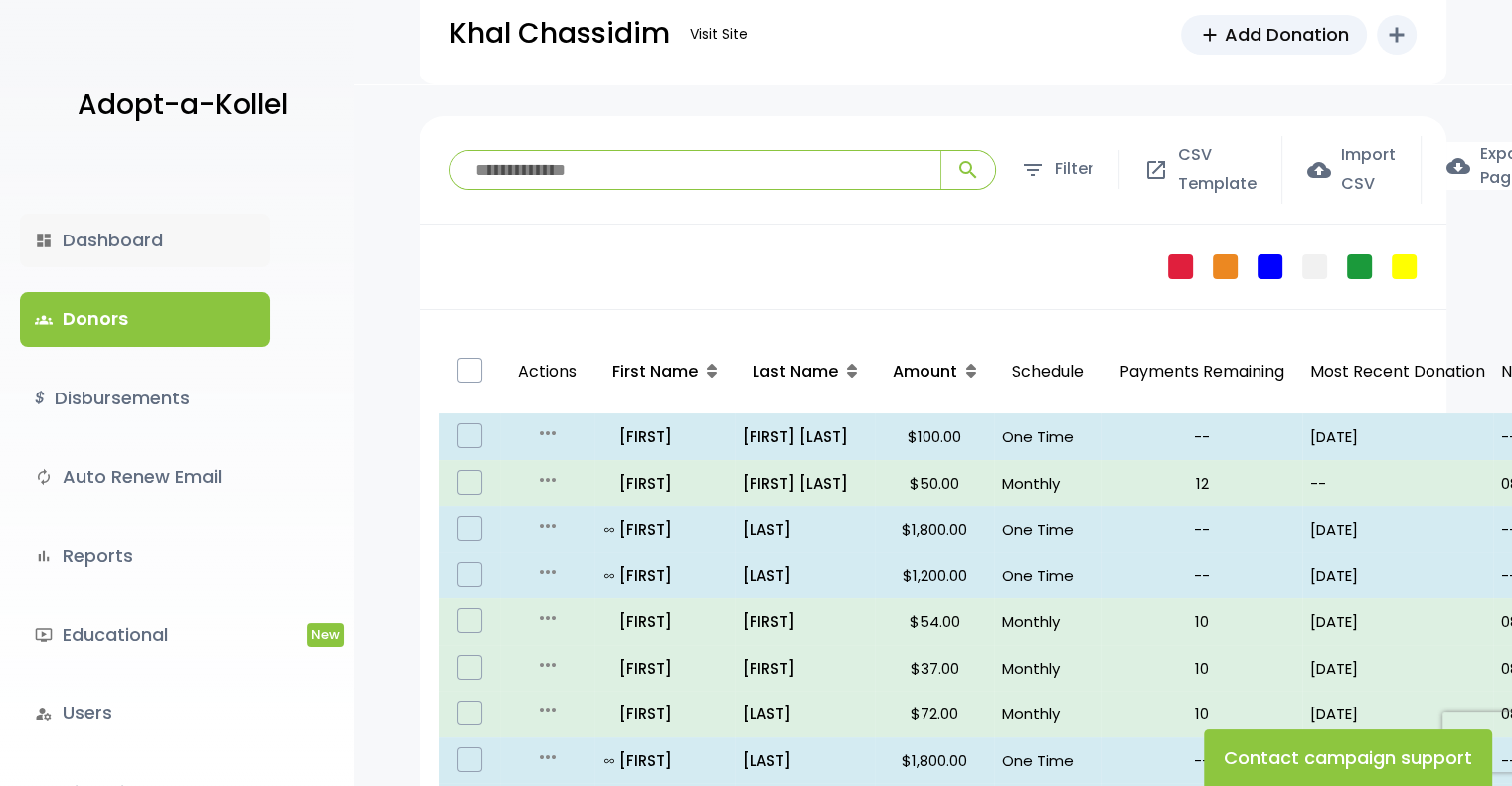 click on "dashboard Dashboard" at bounding box center [145, 240] 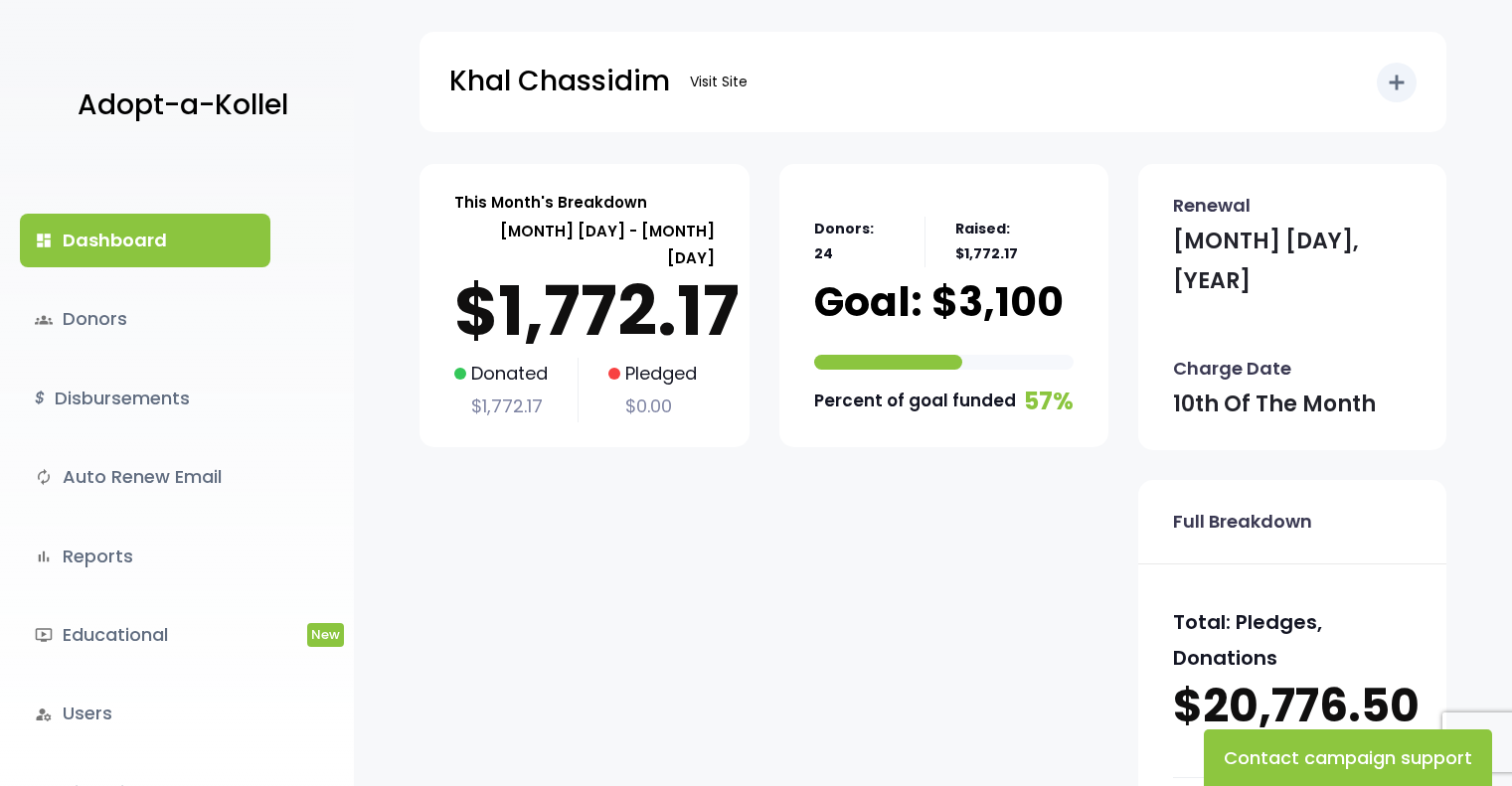 scroll, scrollTop: 0, scrollLeft: 0, axis: both 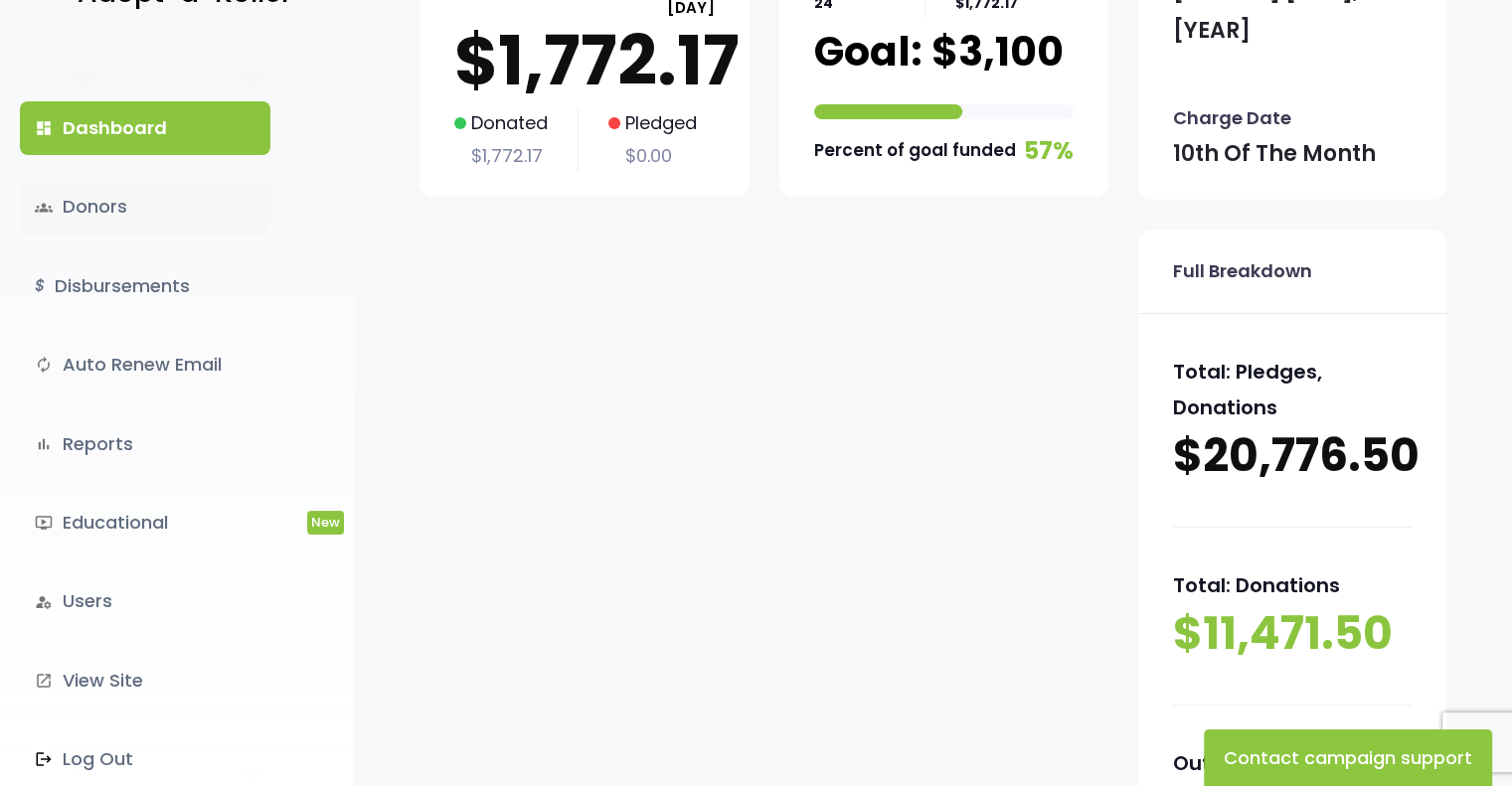 click on "groups Donors" at bounding box center (145, 207) 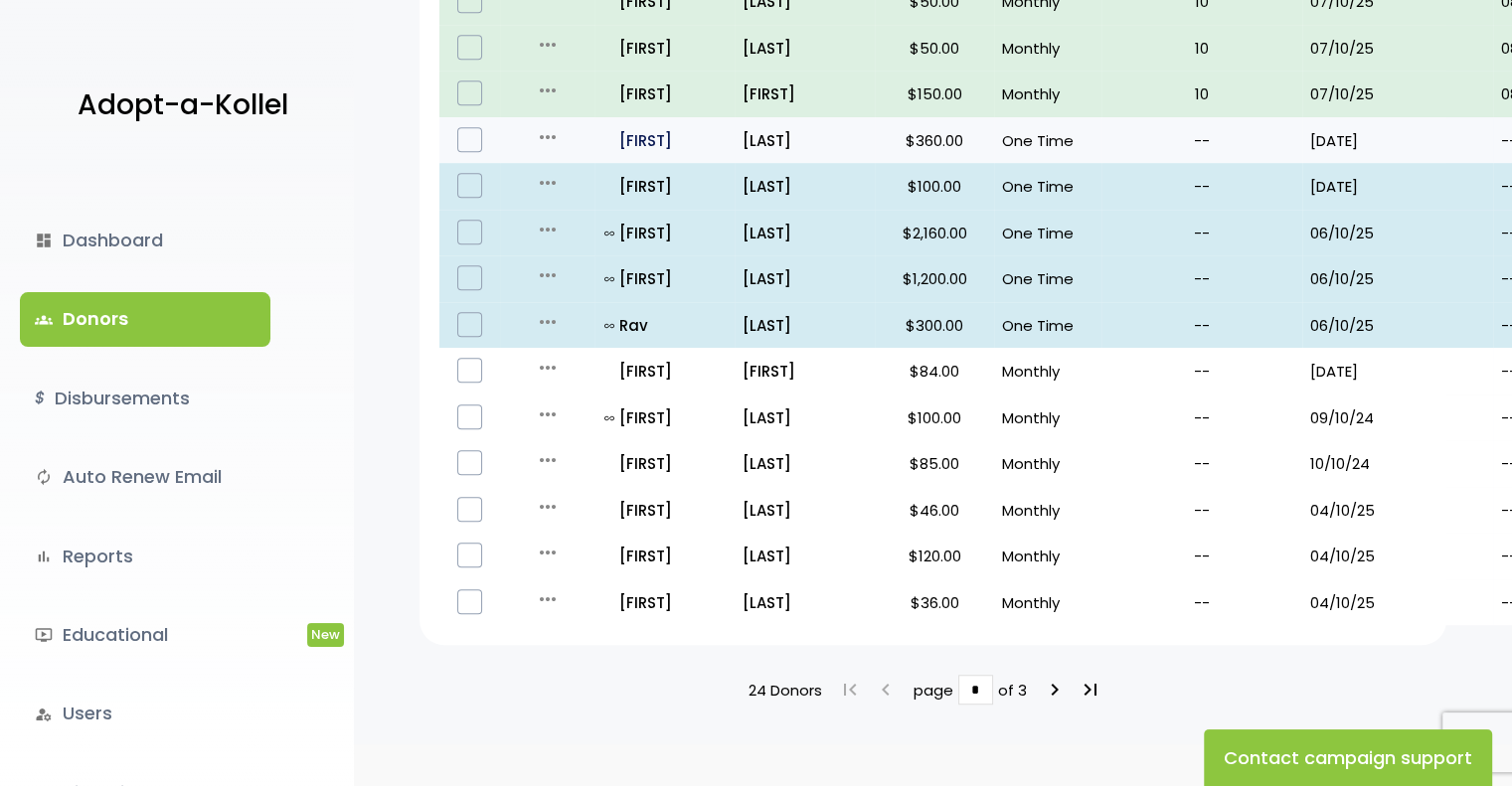 scroll, scrollTop: 1280, scrollLeft: 0, axis: vertical 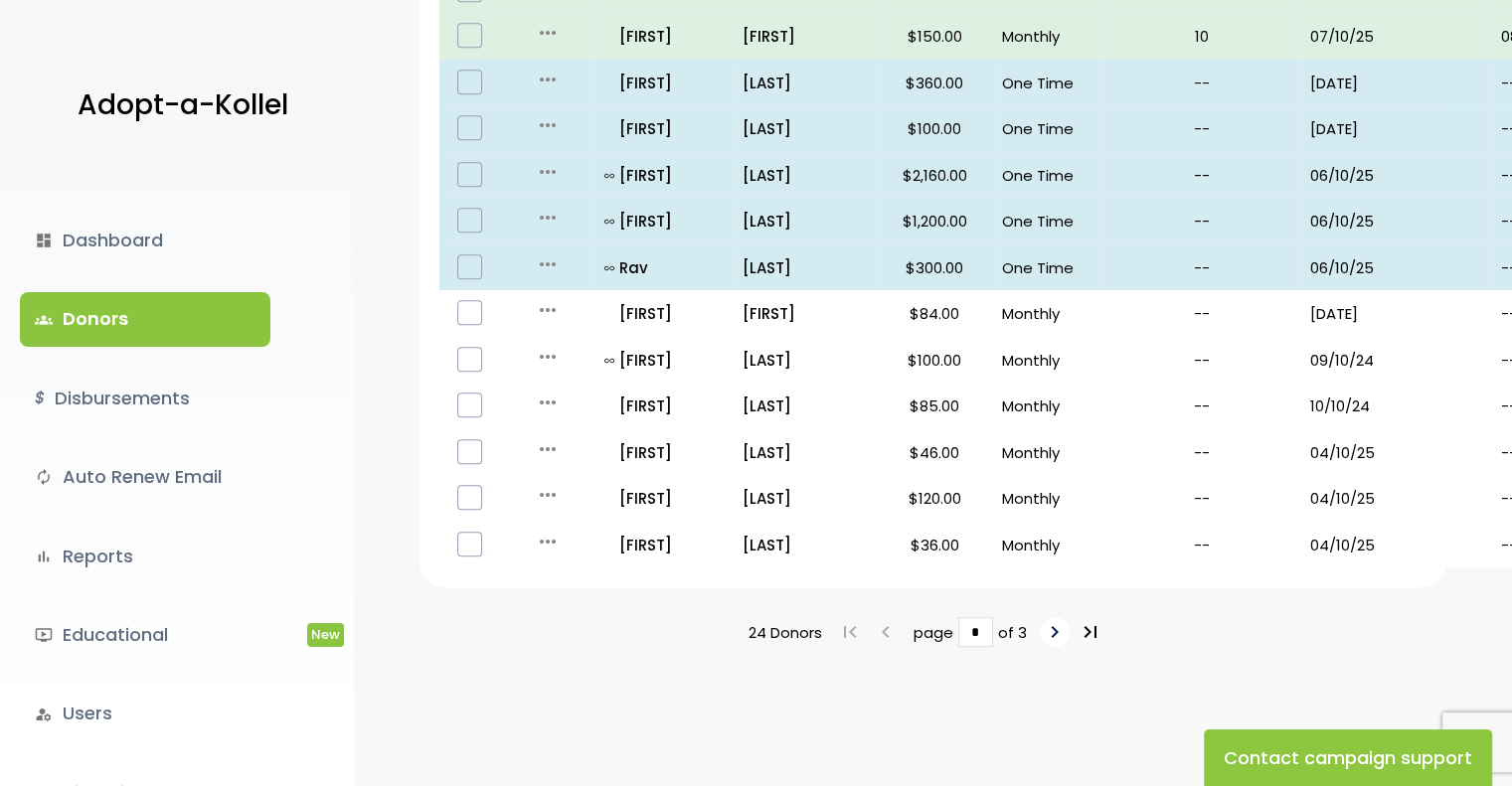 click on "keyboard_arrow_right" at bounding box center [1055, 632] 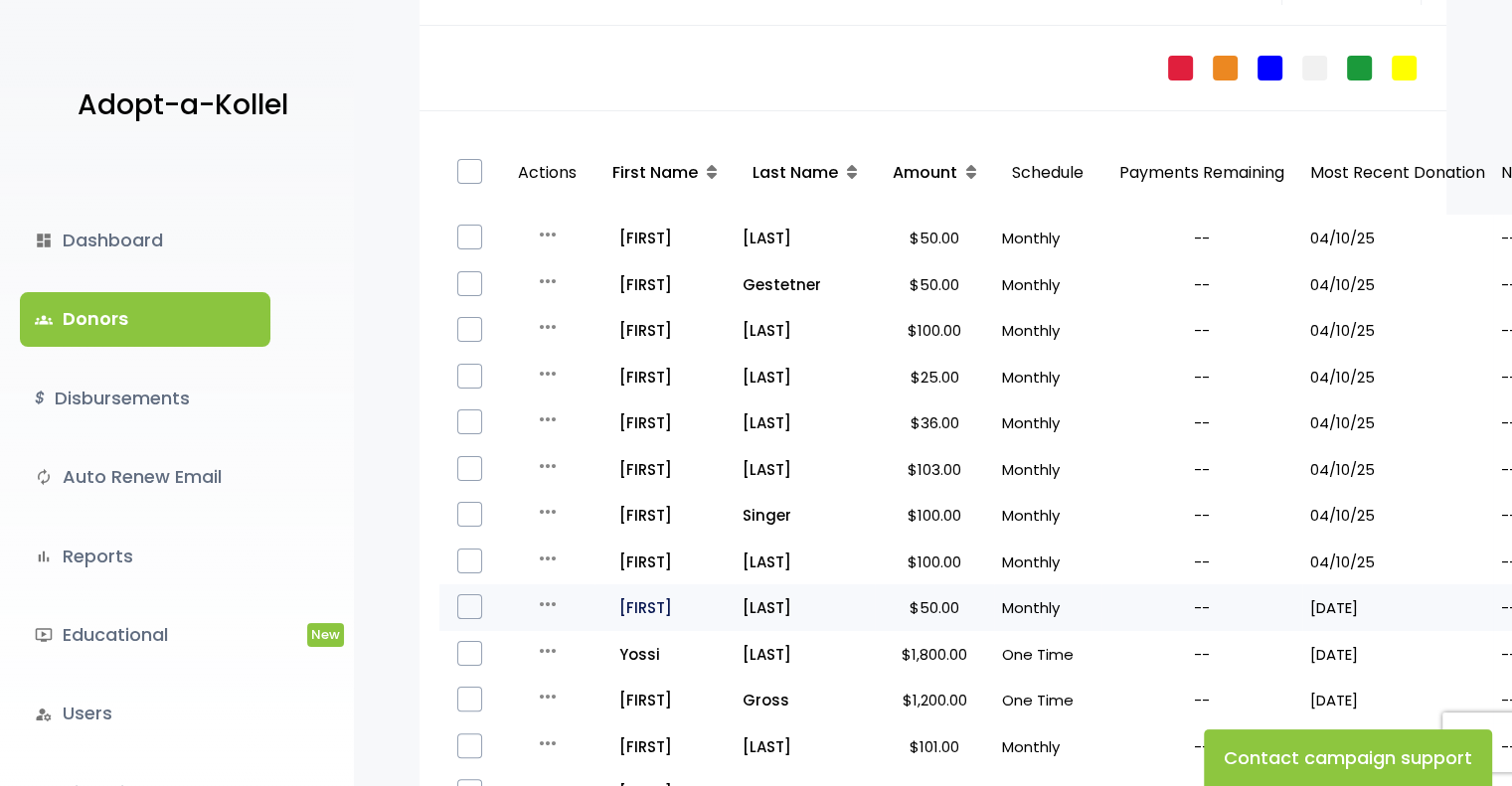 scroll, scrollTop: 245, scrollLeft: 0, axis: vertical 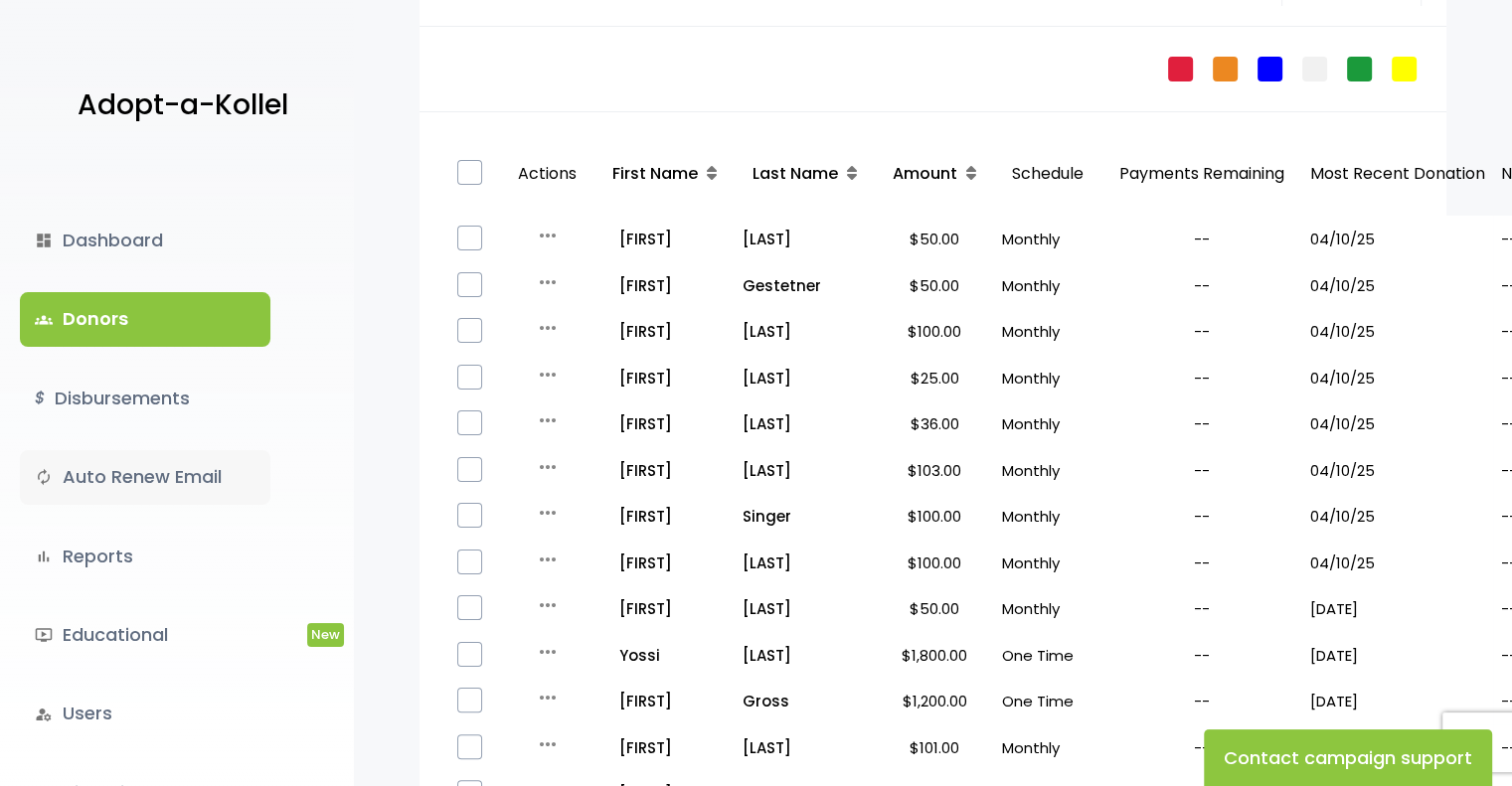click on "autorenew Auto Renew Email" at bounding box center [145, 477] 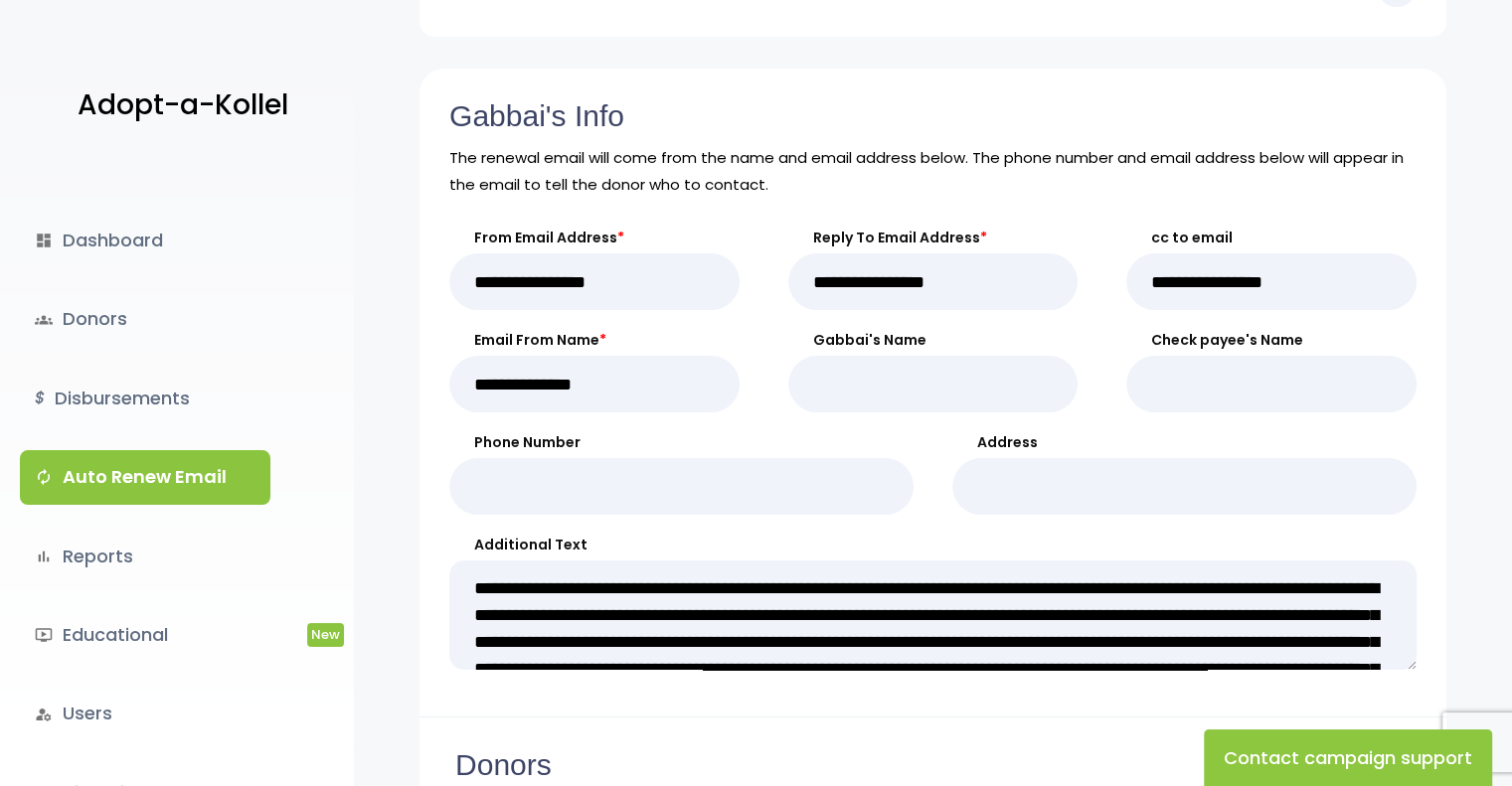 scroll, scrollTop: 103, scrollLeft: 0, axis: vertical 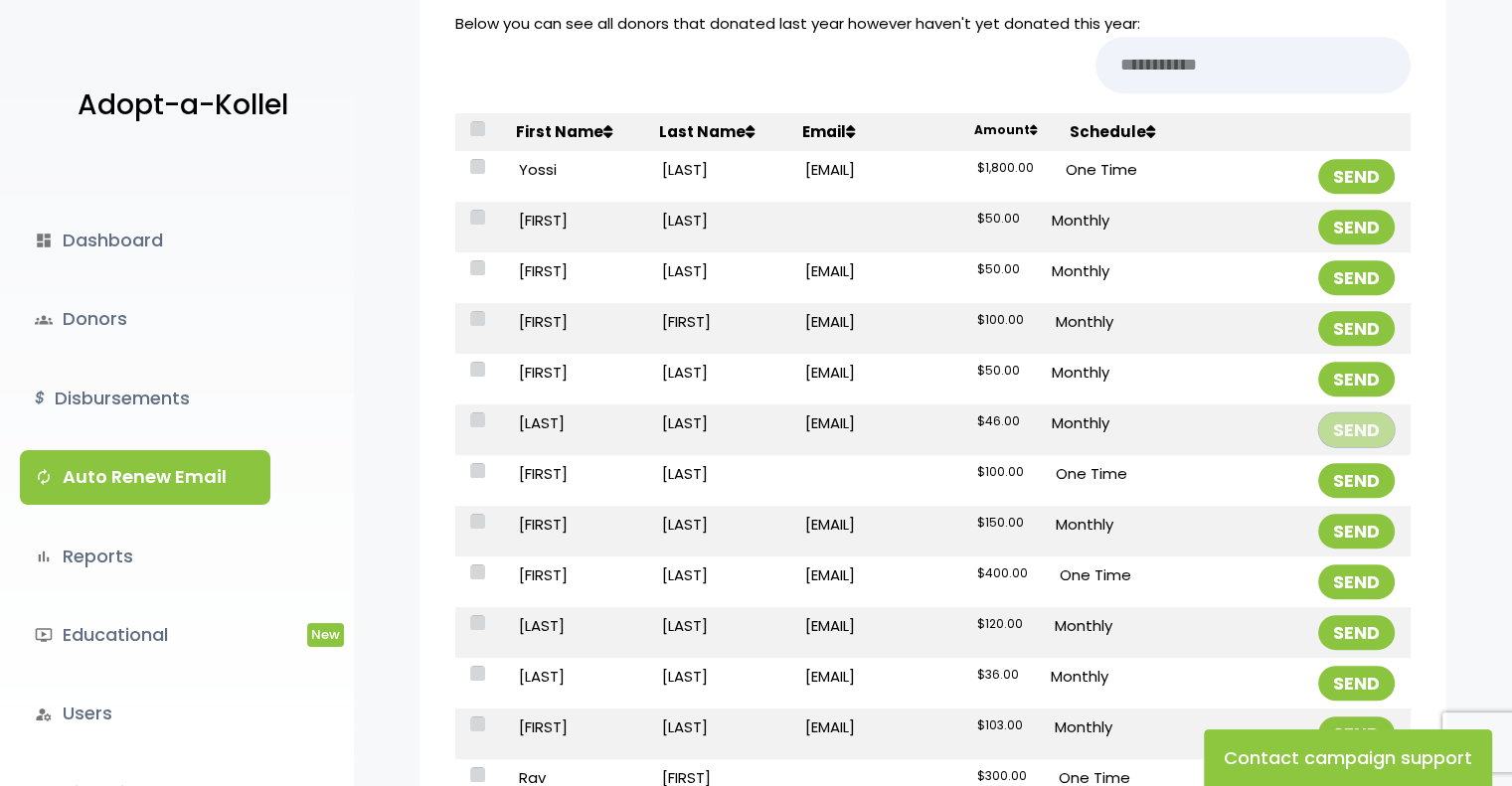 click on "SEND" at bounding box center [1356, 429] 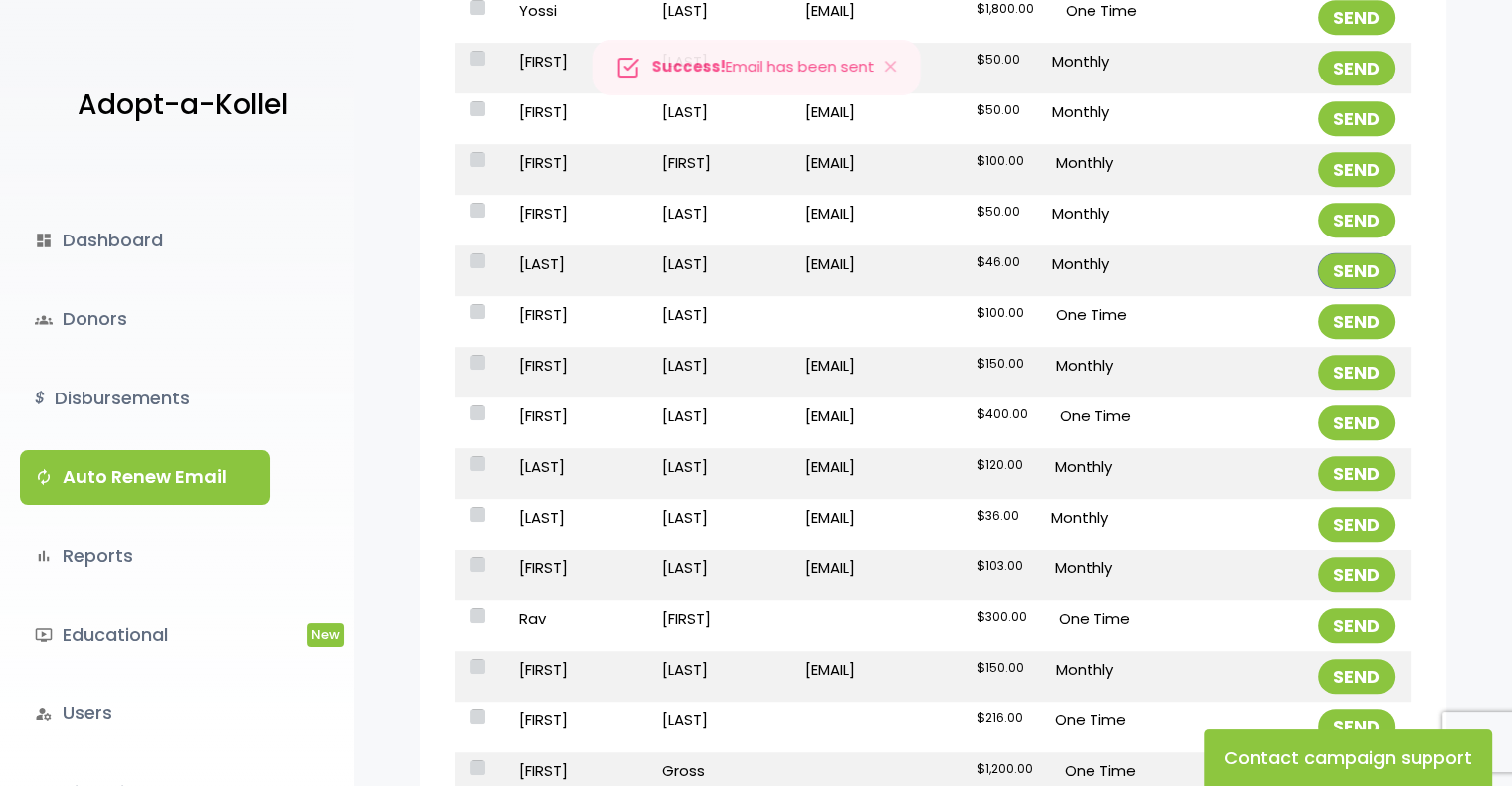scroll, scrollTop: 1039, scrollLeft: 0, axis: vertical 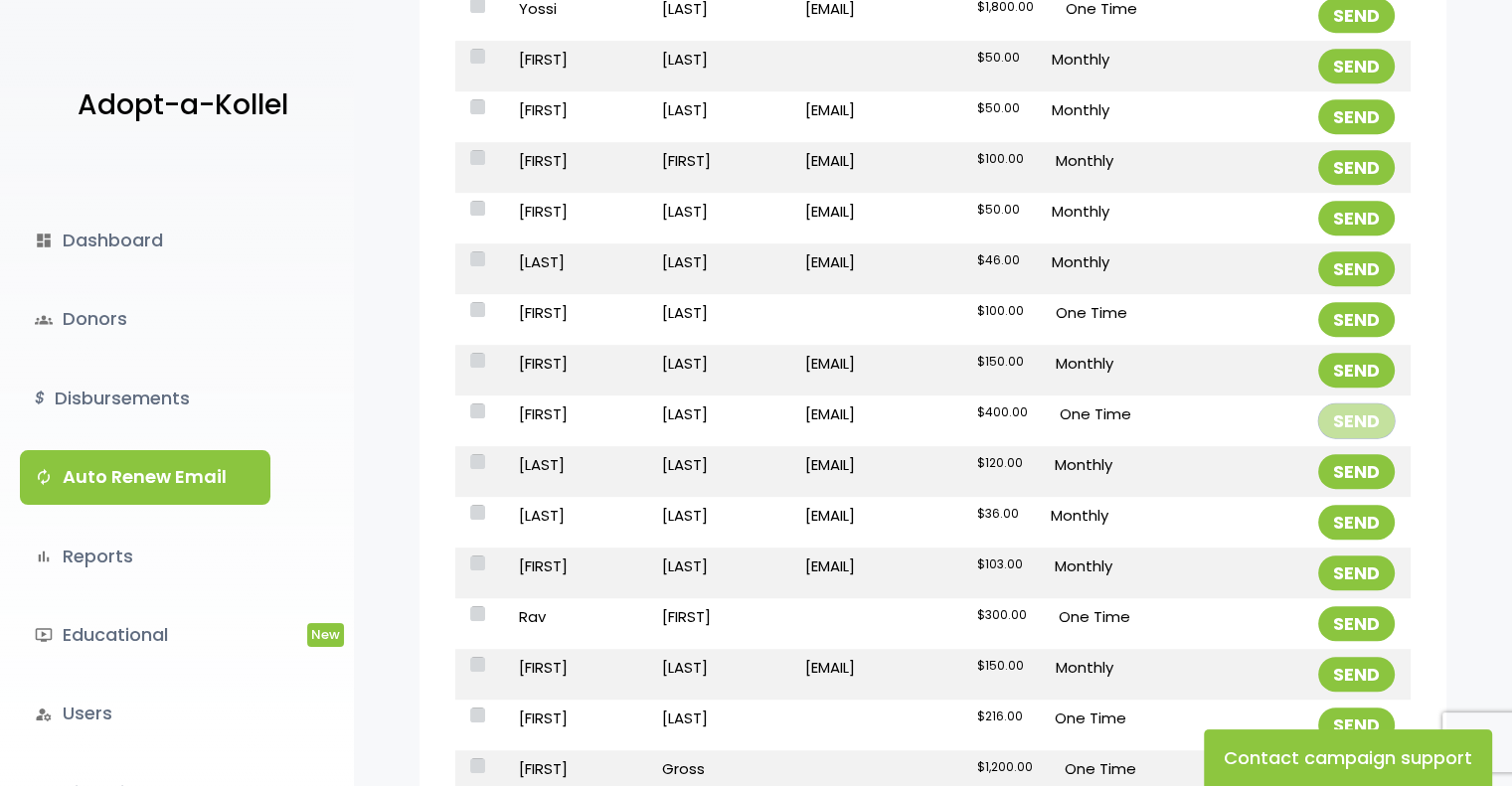 click on "SEND" at bounding box center [1356, 420] 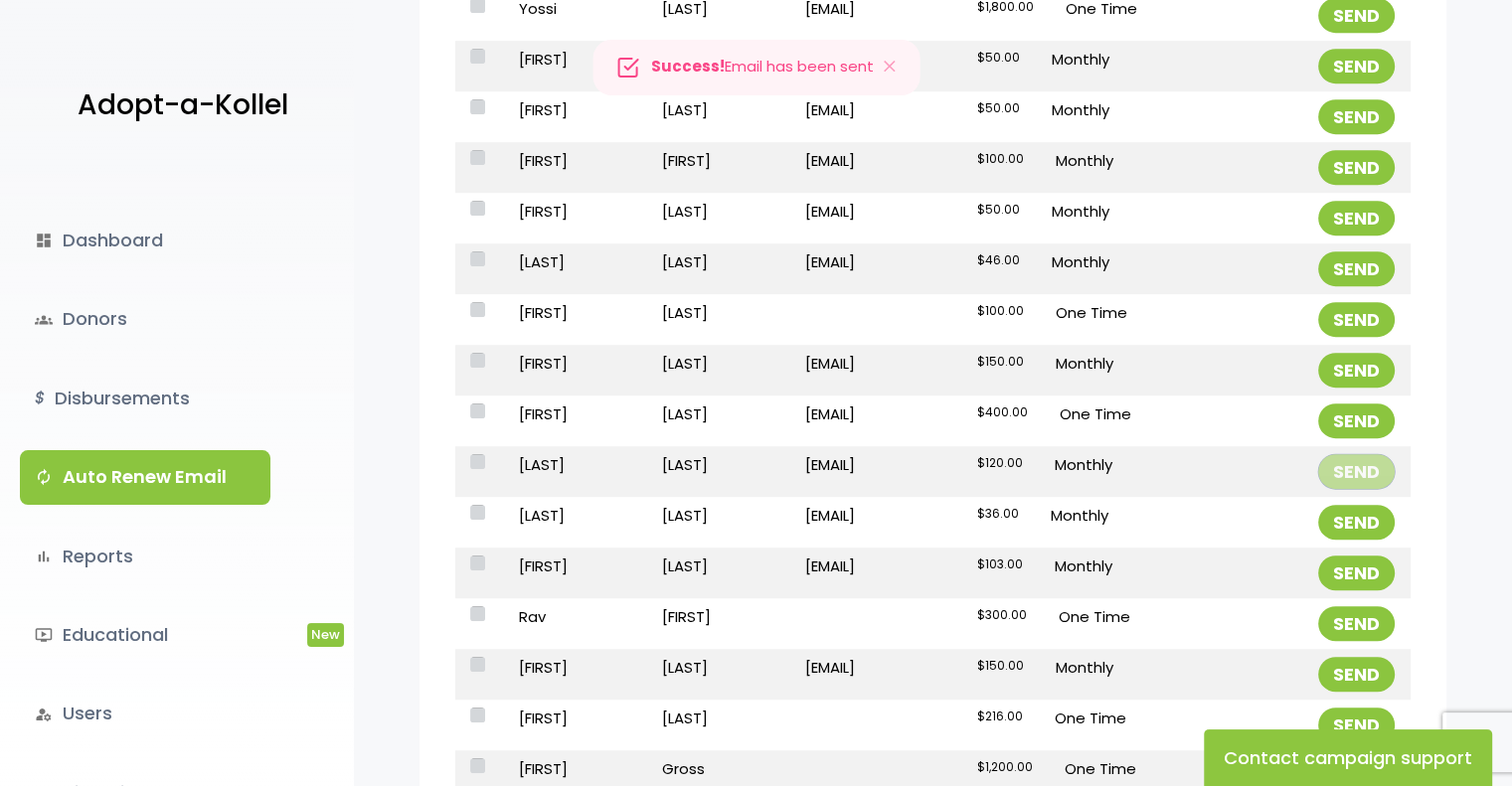 click on "SEND" at bounding box center (1356, 471) 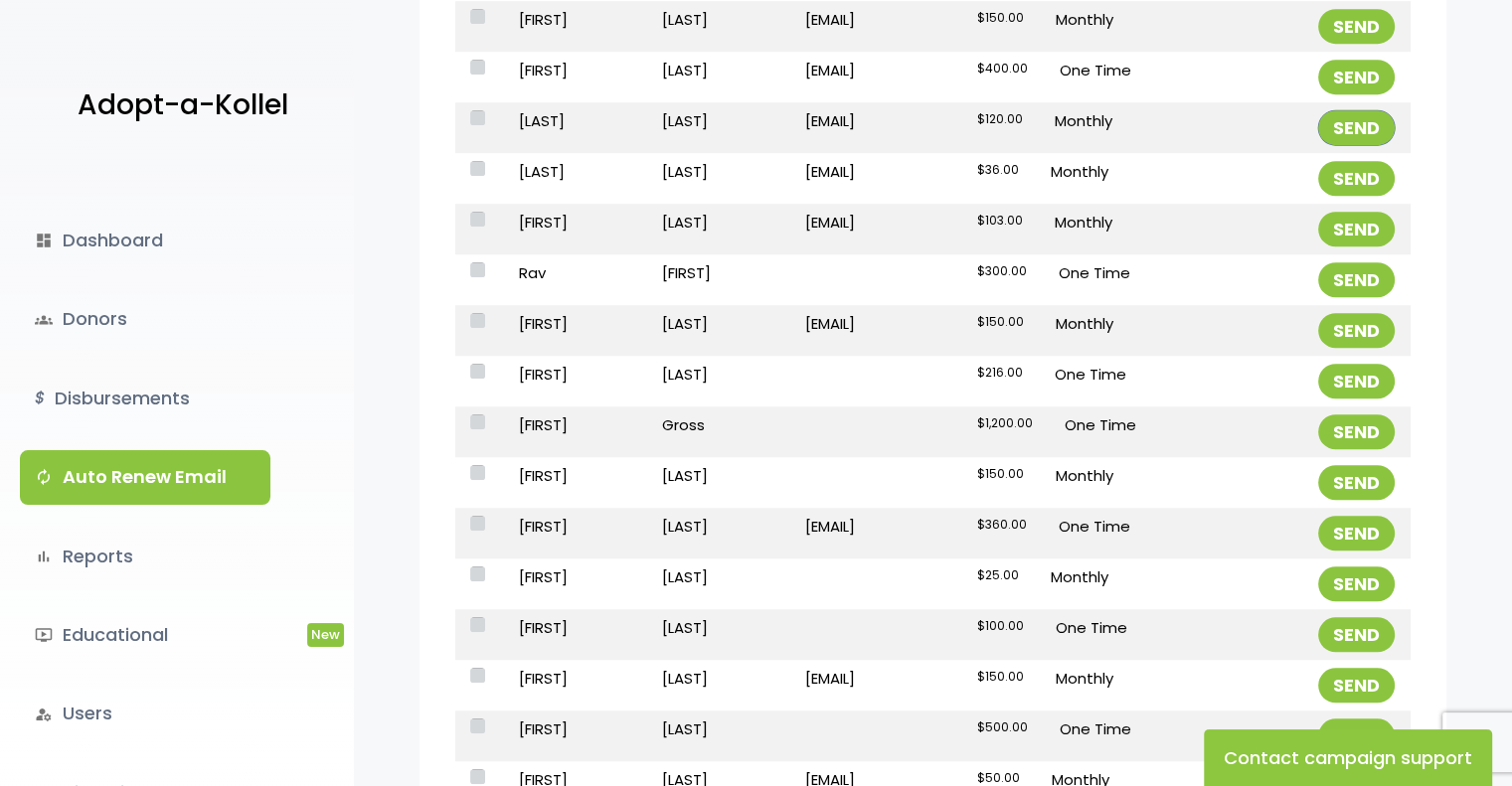 scroll, scrollTop: 1387, scrollLeft: 0, axis: vertical 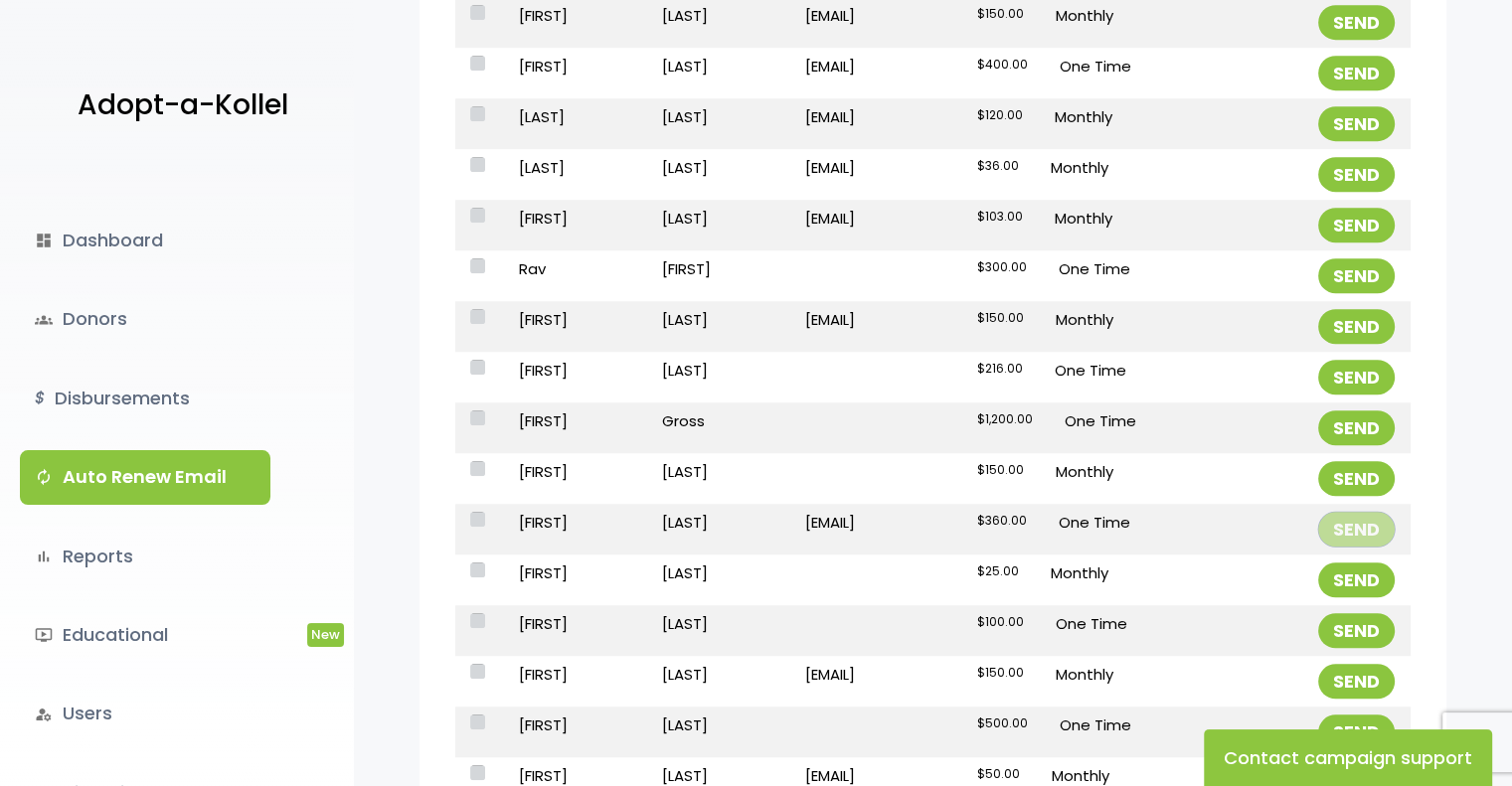 click on "SEND" at bounding box center [1356, 529] 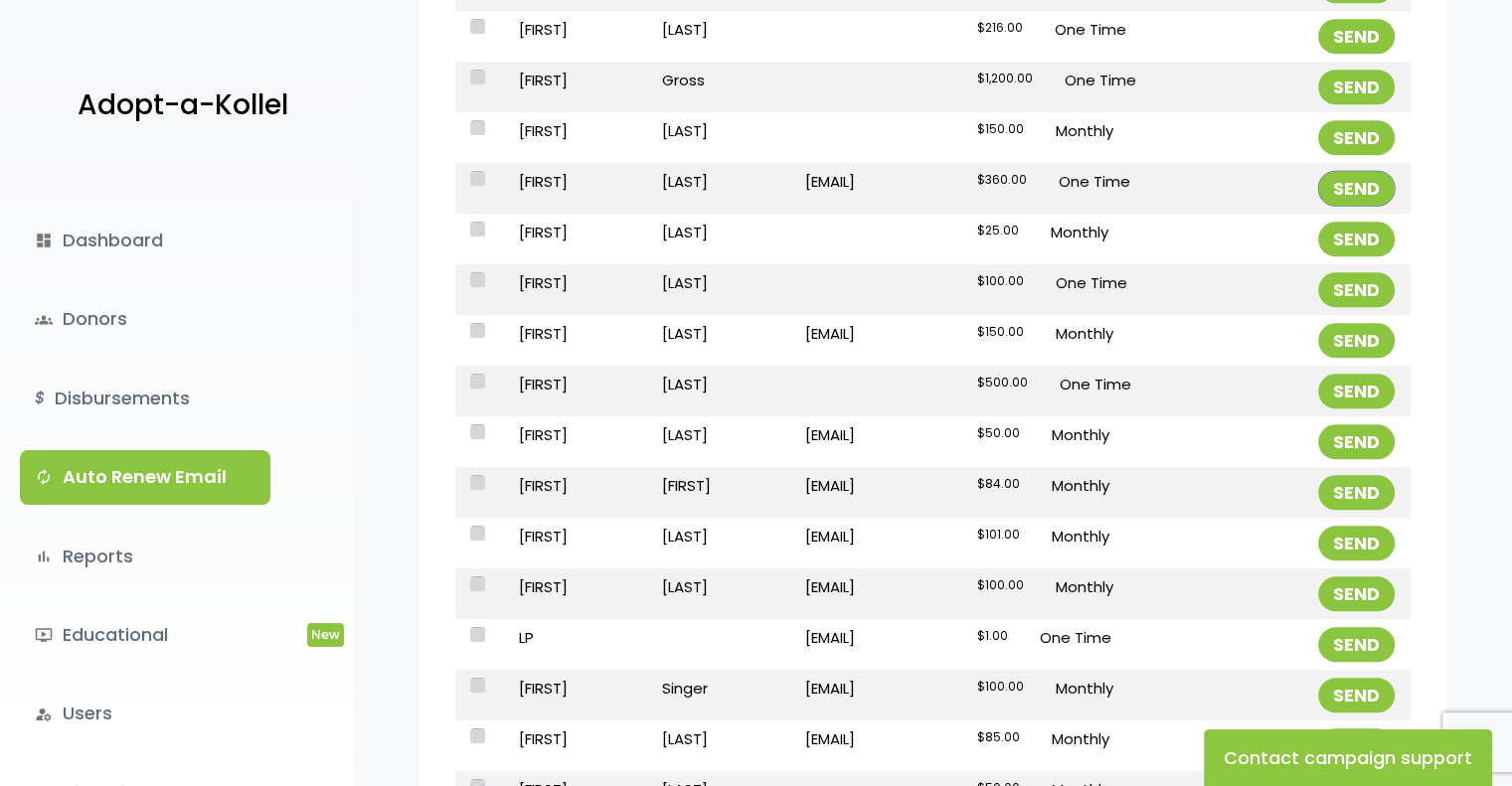 scroll, scrollTop: 1736, scrollLeft: 0, axis: vertical 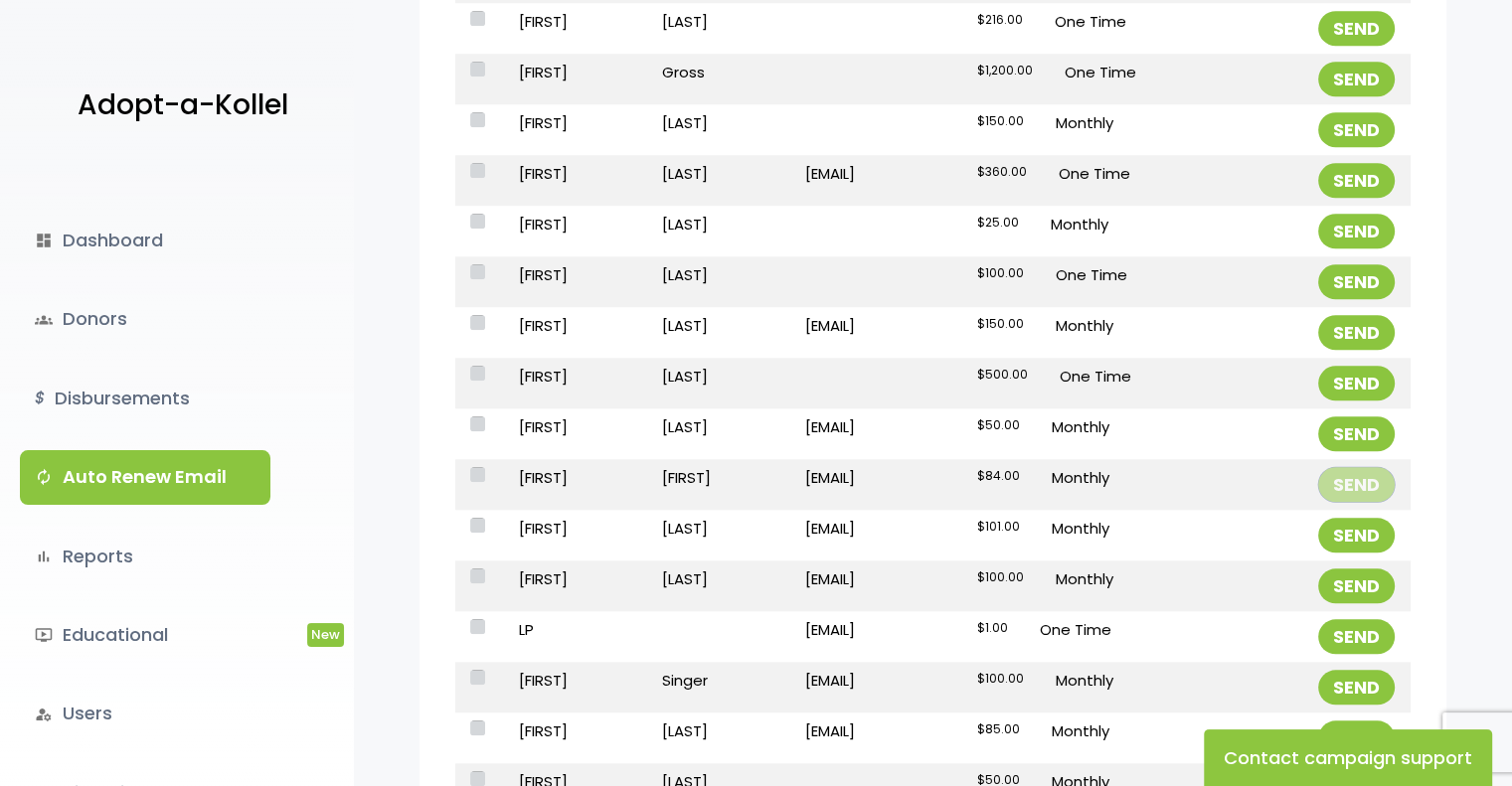 click on "SEND" at bounding box center [1356, 484] 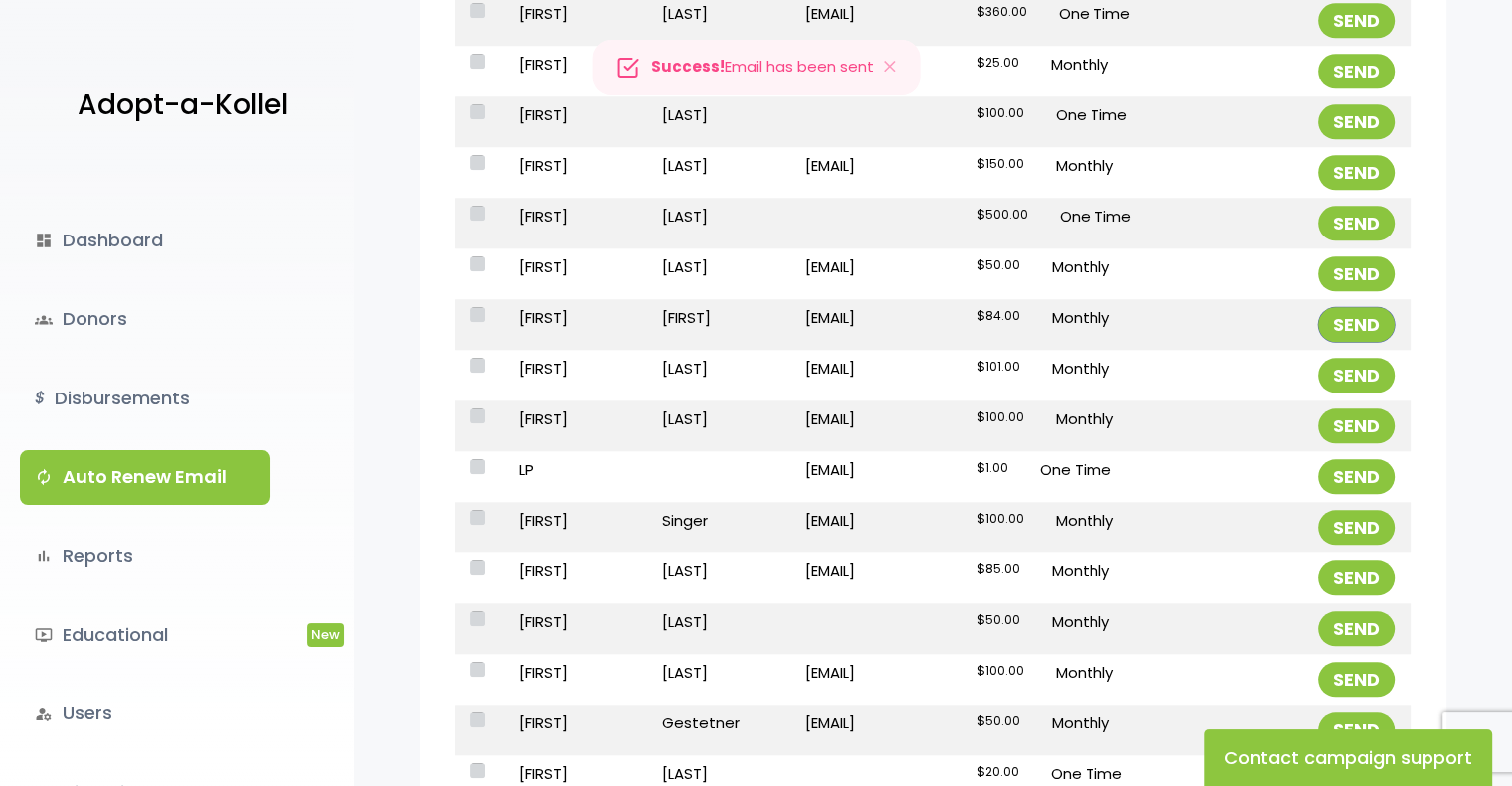 scroll, scrollTop: 1896, scrollLeft: 0, axis: vertical 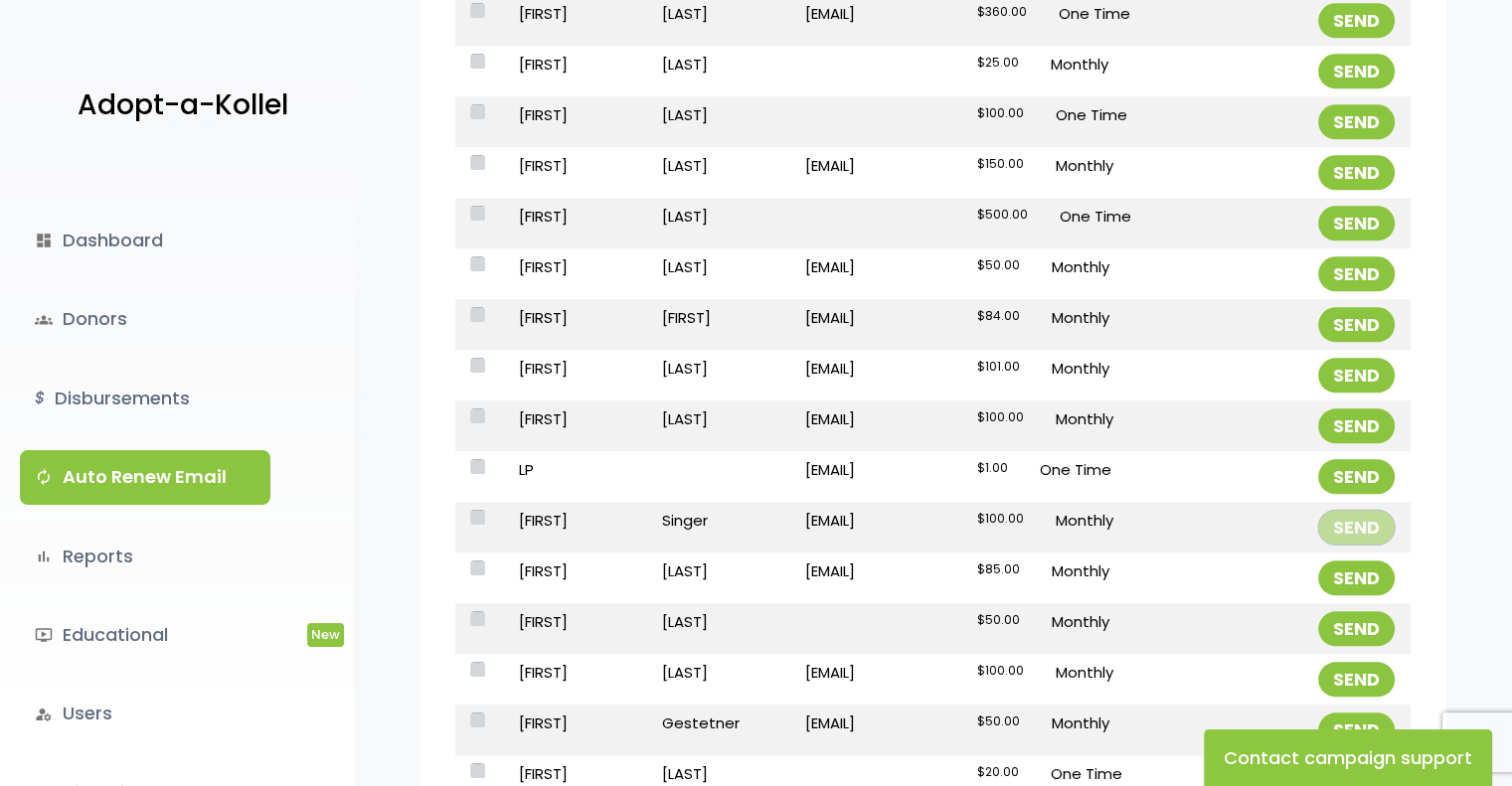 click on "SEND" at bounding box center [1356, 527] 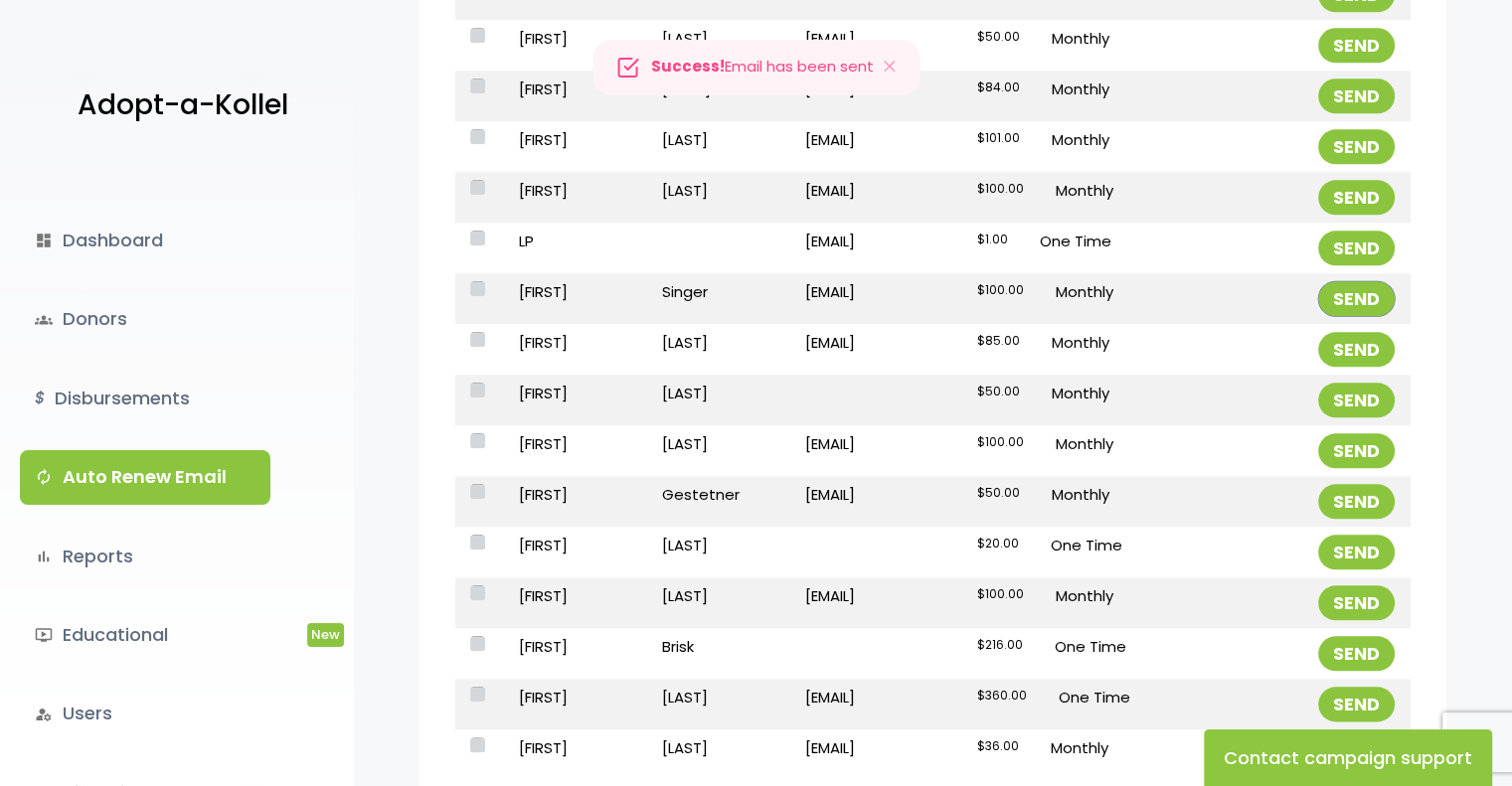 scroll, scrollTop: 2126, scrollLeft: 0, axis: vertical 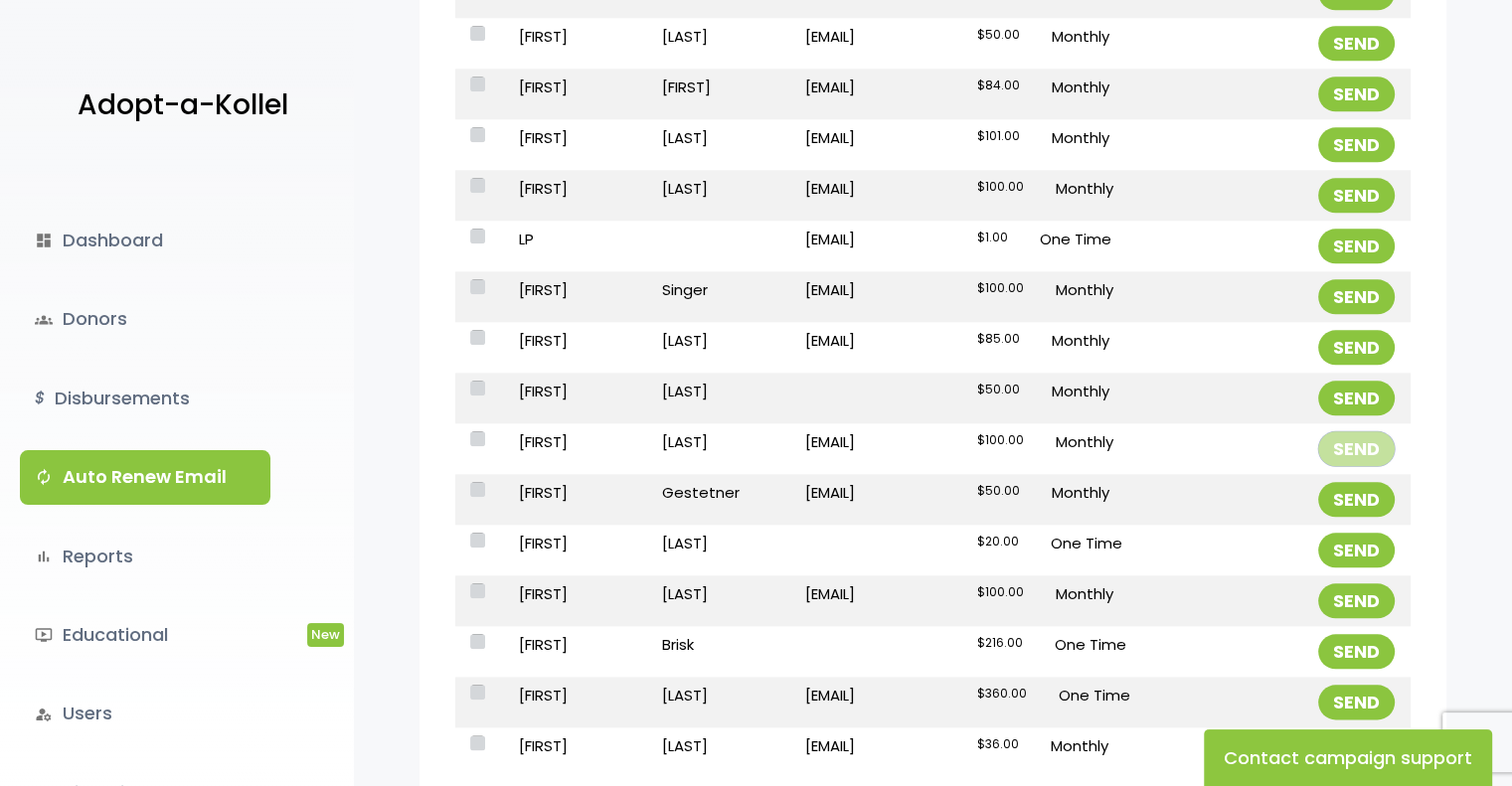 click on "SEND" at bounding box center [1356, 448] 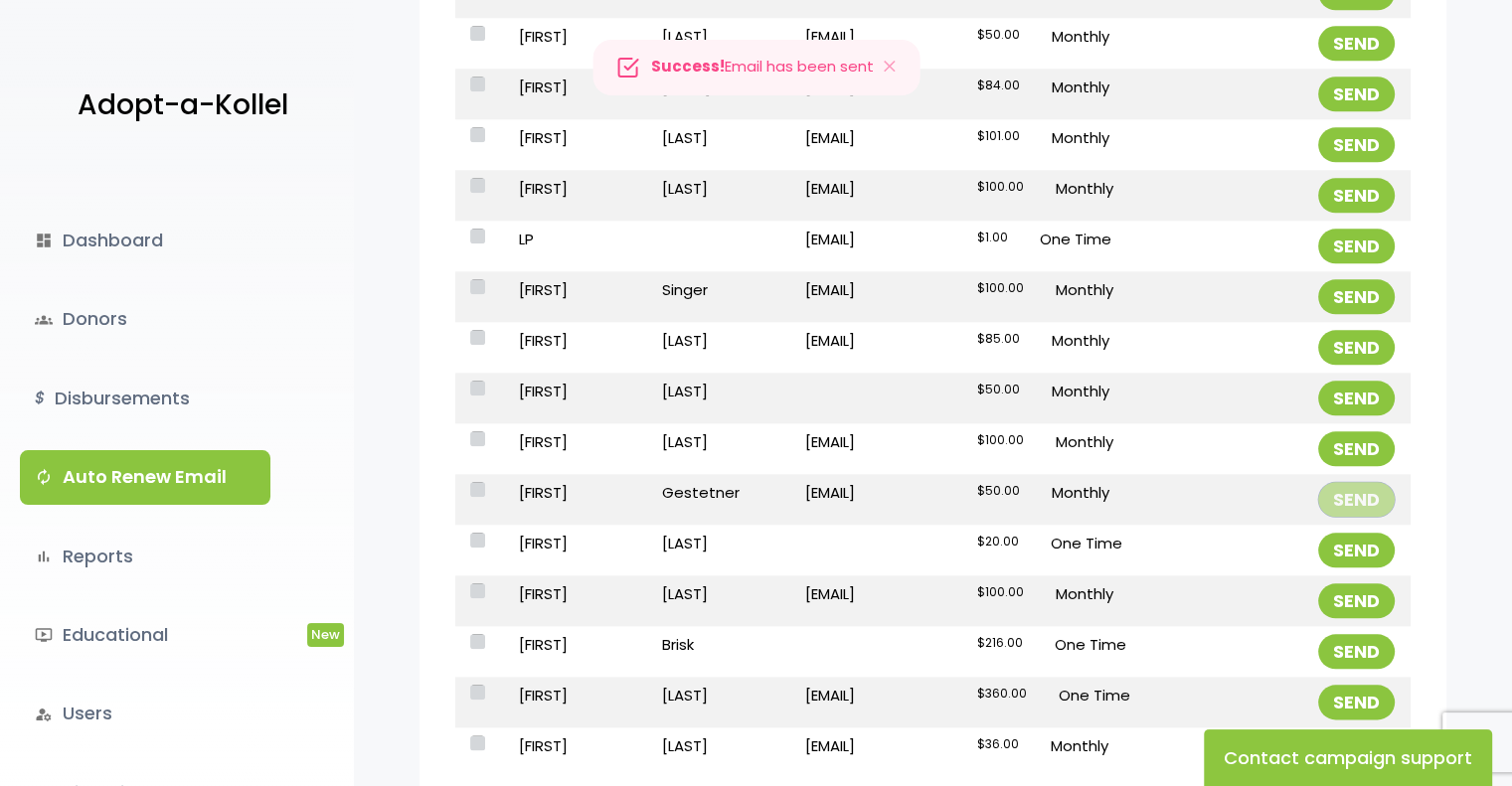 click on "SEND" at bounding box center (1356, 499) 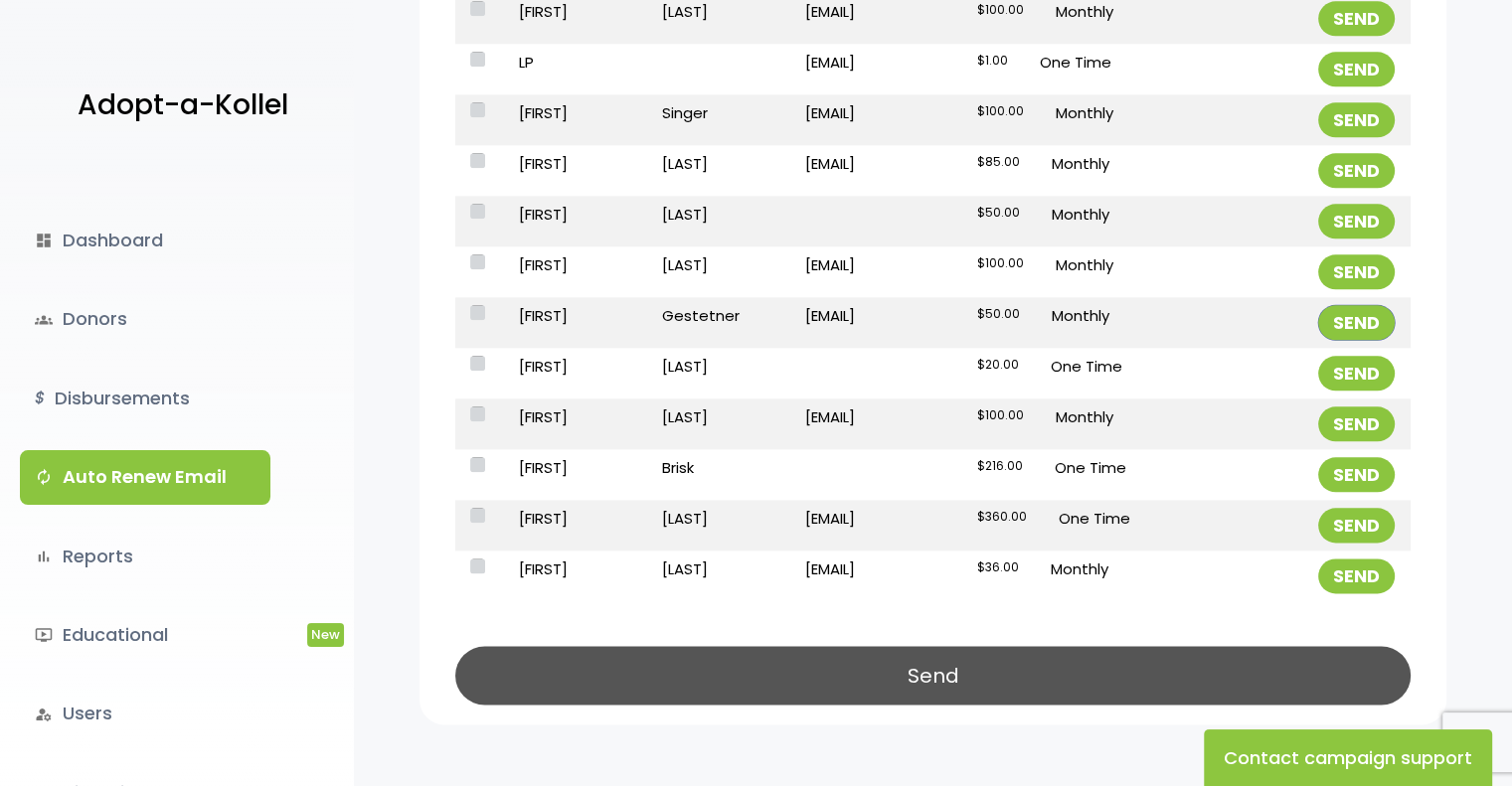 scroll, scrollTop: 2304, scrollLeft: 0, axis: vertical 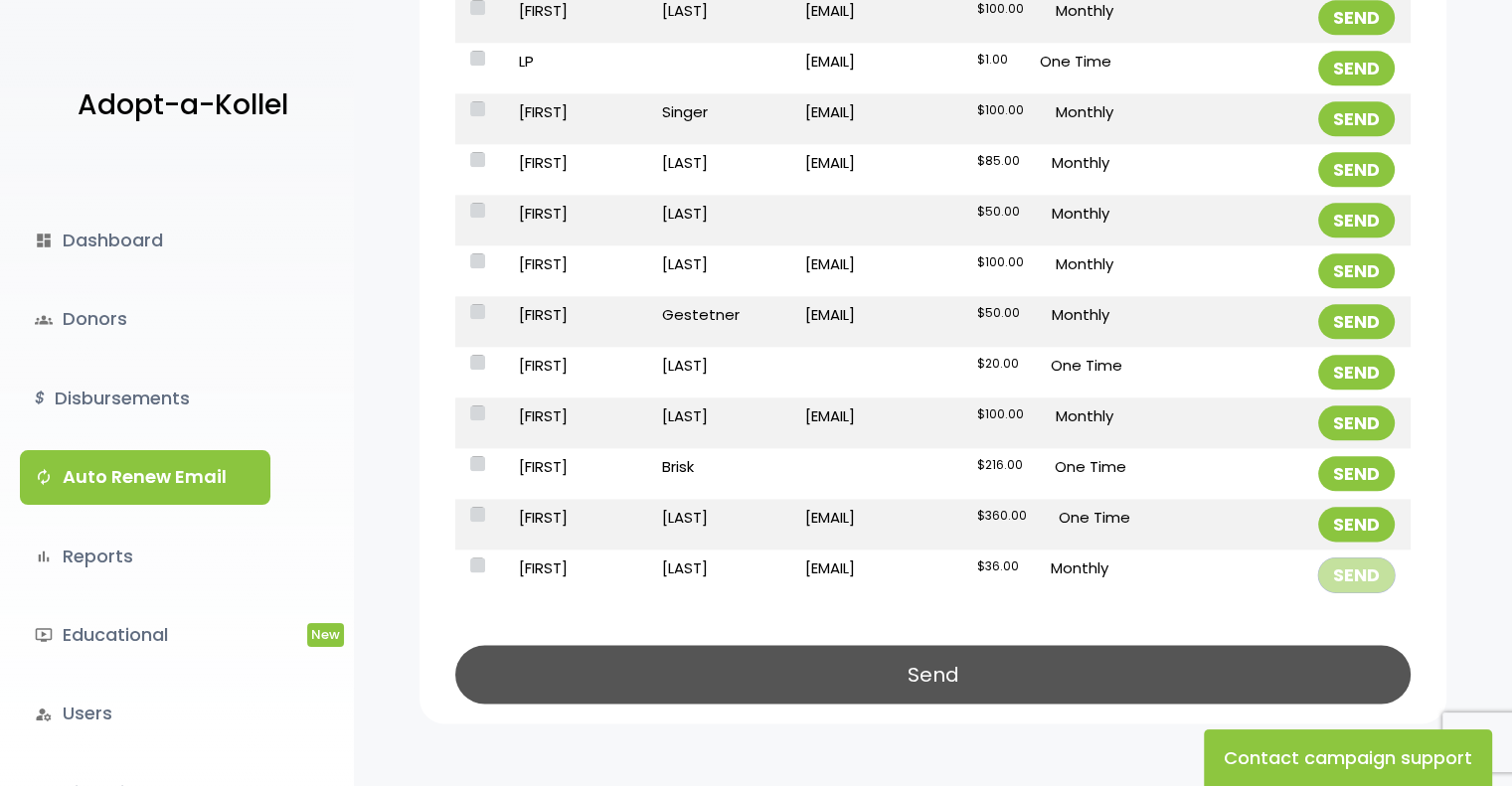 click on "SEND" at bounding box center [1356, 574] 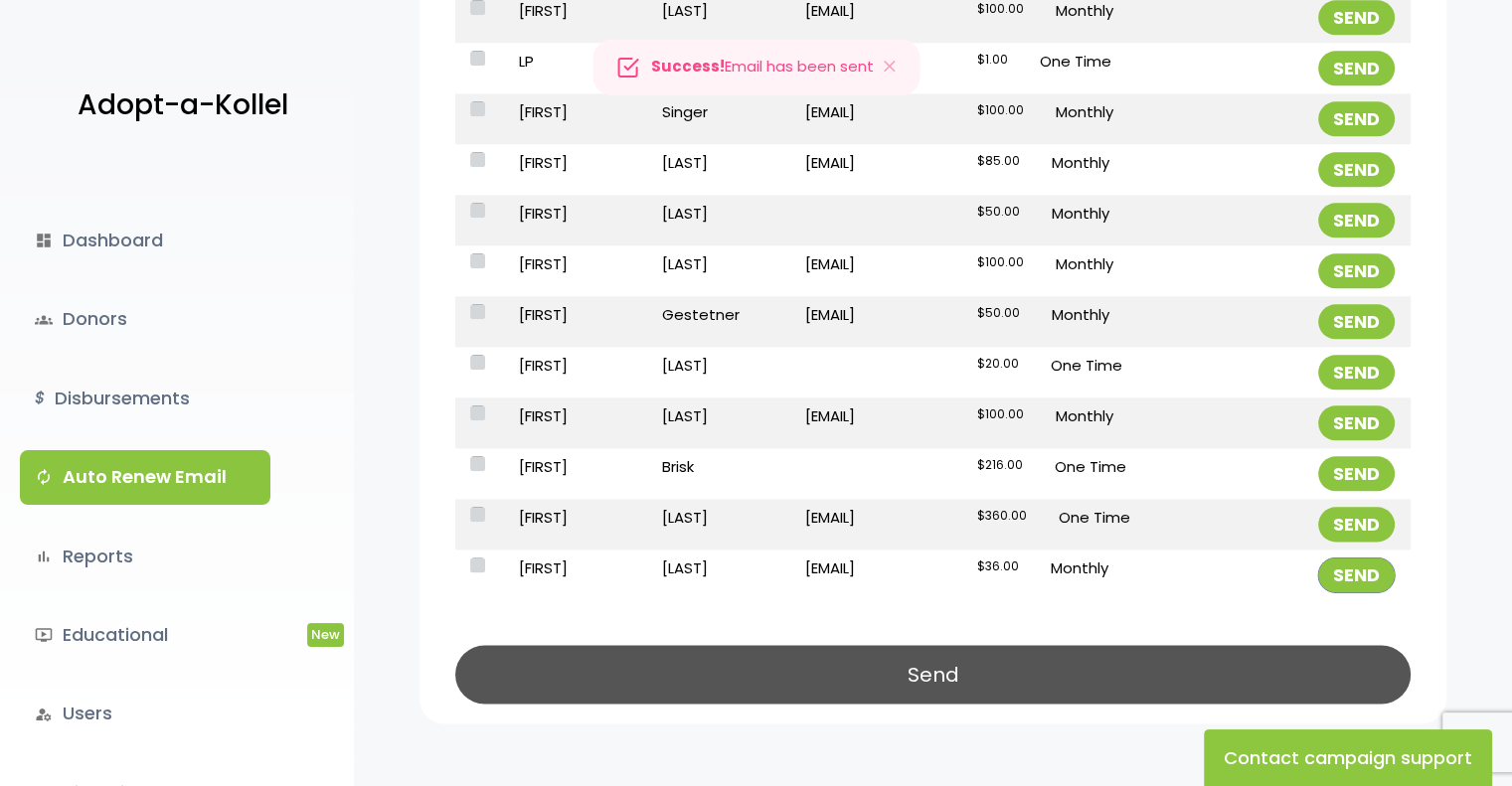 scroll, scrollTop: 2410, scrollLeft: 0, axis: vertical 